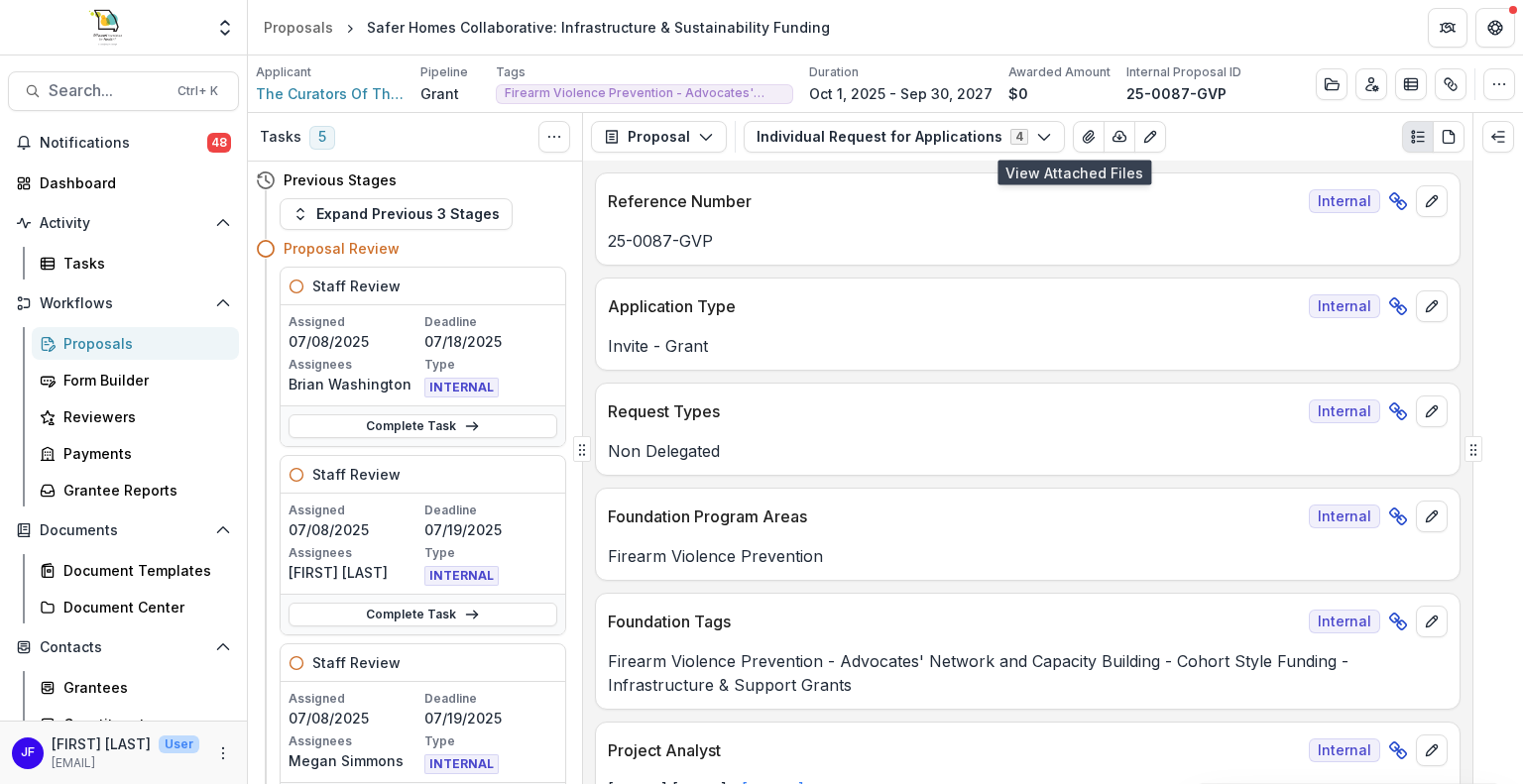 scroll, scrollTop: 0, scrollLeft: 0, axis: both 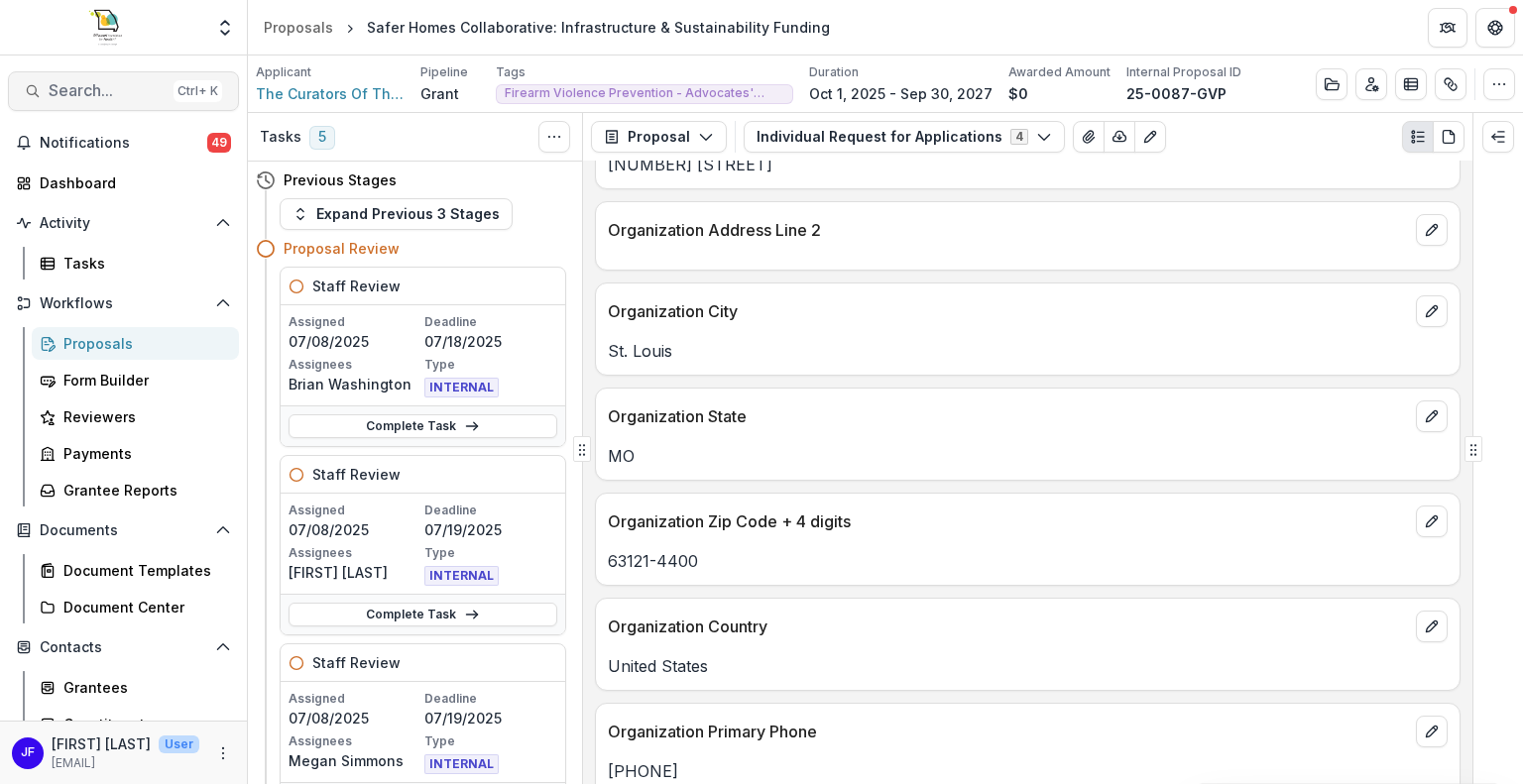 click on "Search..." at bounding box center [107, 90] 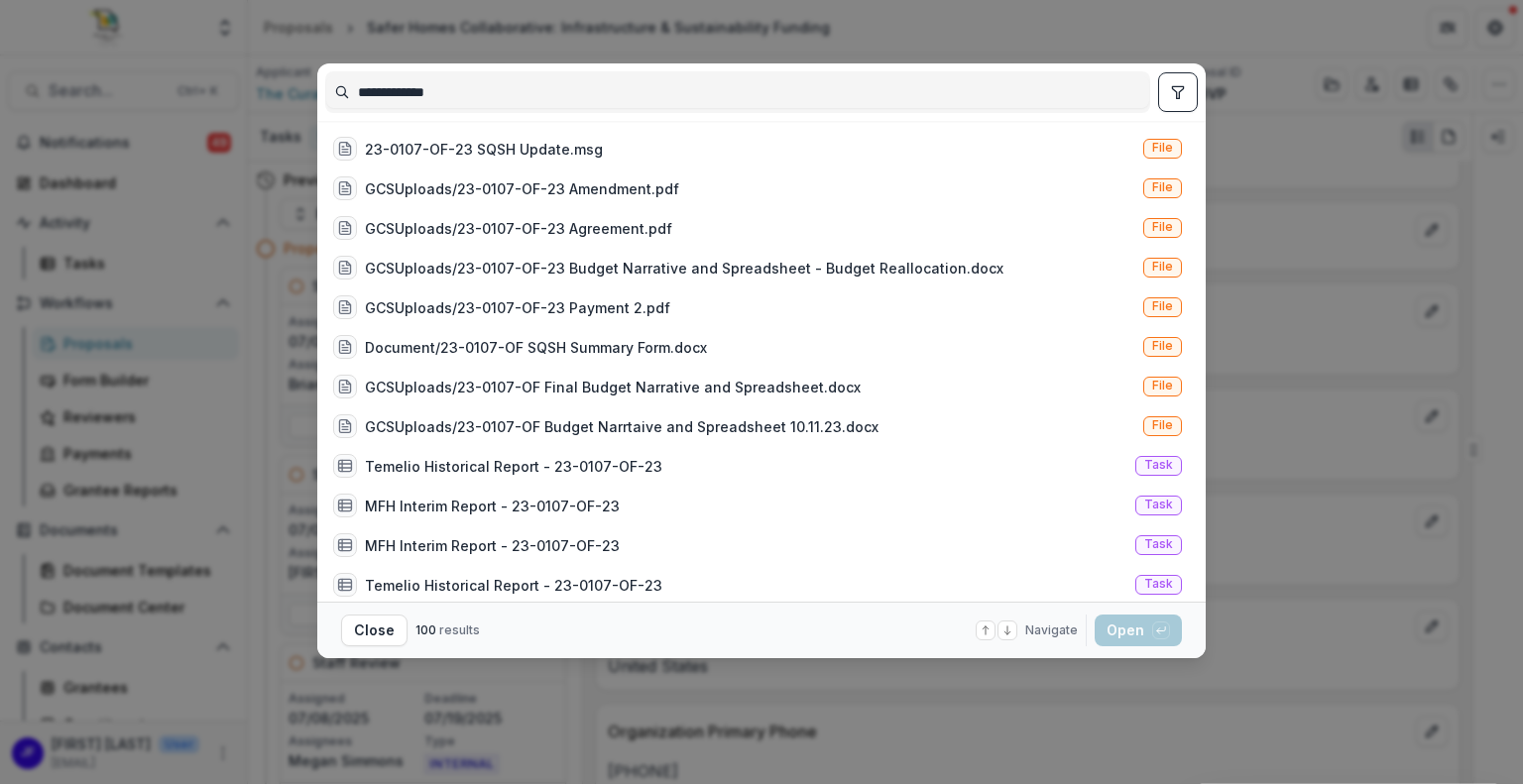 type on "**********" 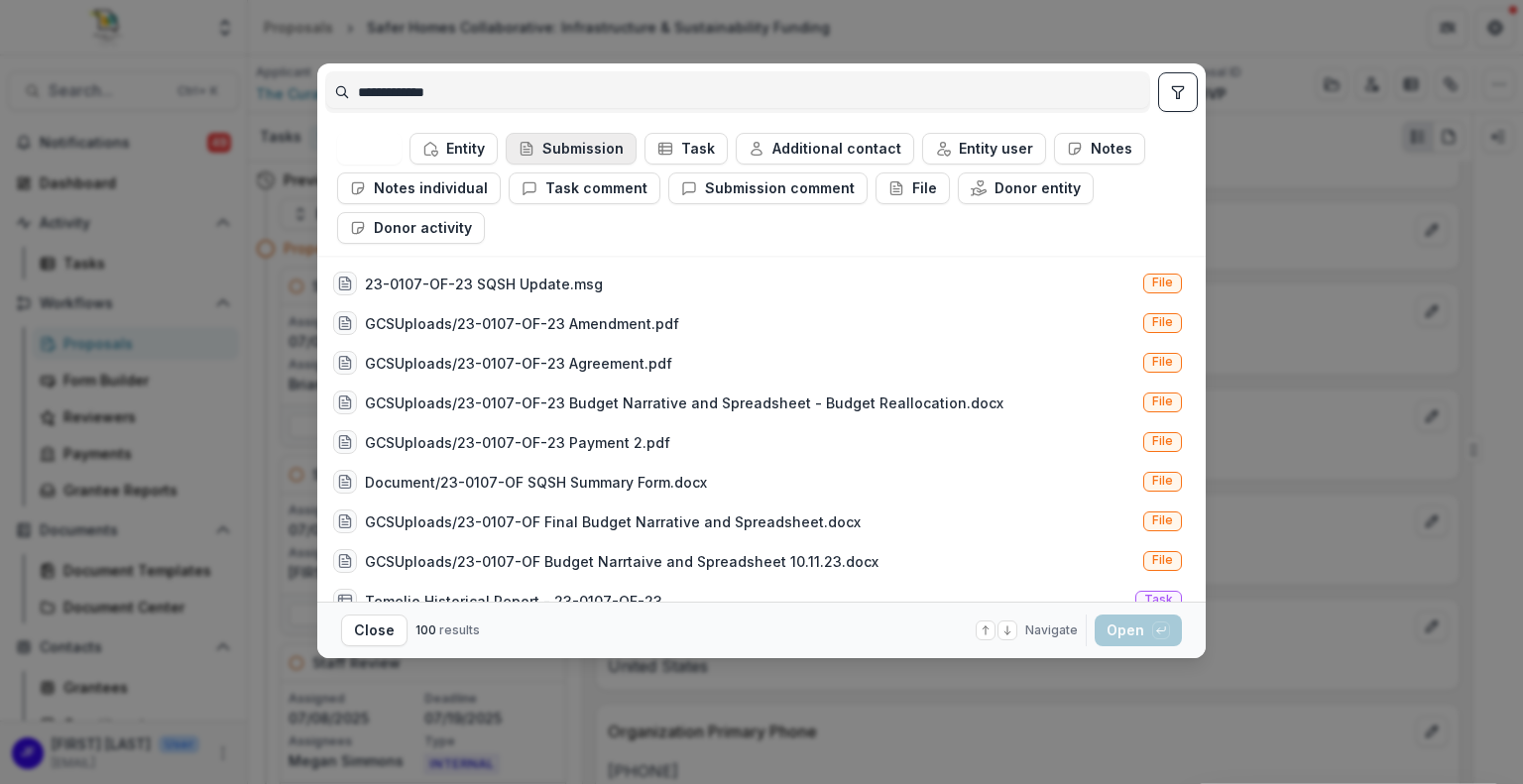 click on "Submission" at bounding box center [571, 149] 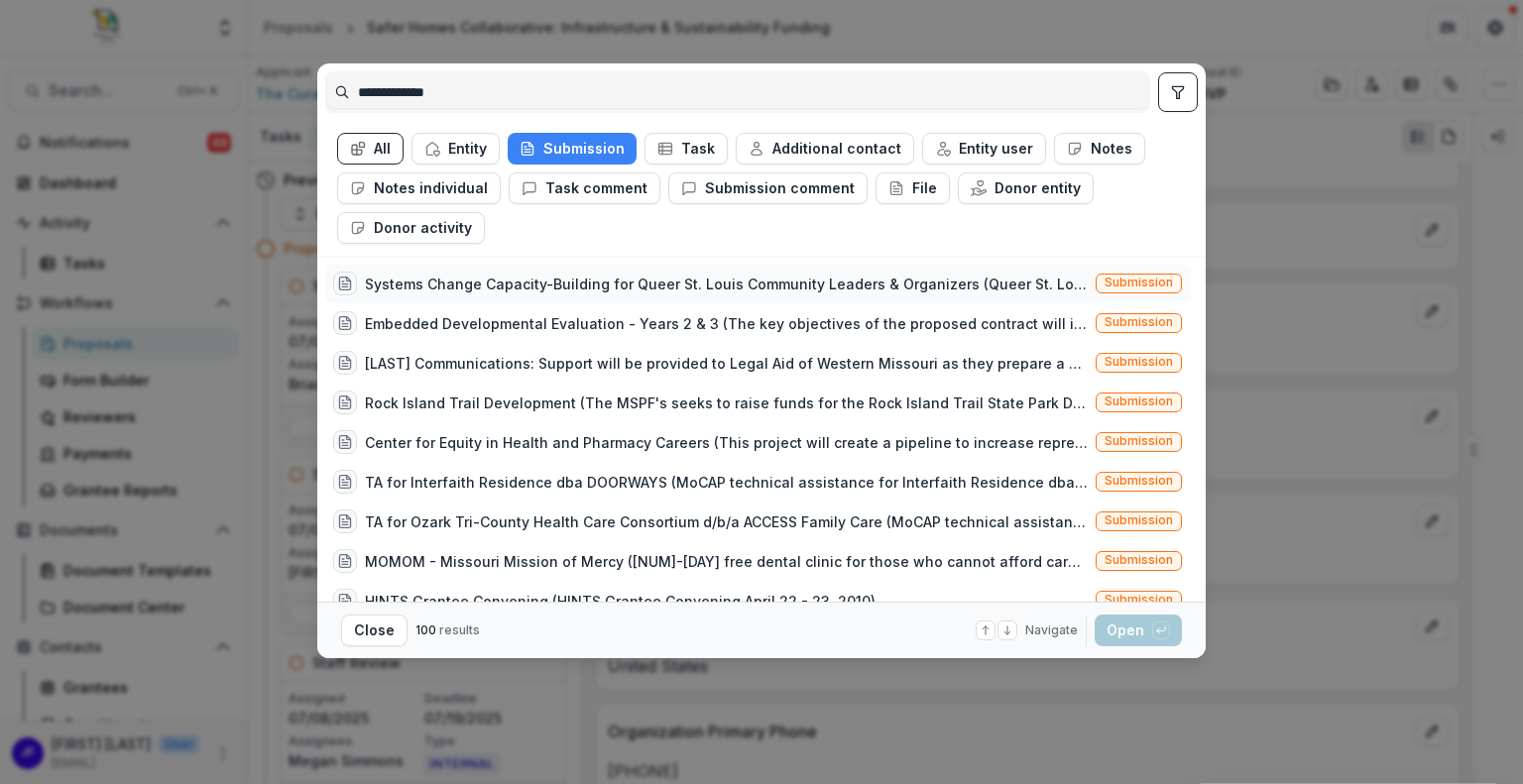 click on "Systems Change Capacity-Building for Queer St. Louis Community Leaders & Organizers (Queer St. Louisans face long-standing barriers to developing systems-change capacity. We'll form a cross-sector Cohort of queer St. Louis community leaders/organizers to build skills/relationships/buy-in for systems-change and coalition work. Through a two-year Fellowship, we'll learn how to analyze systemic barriers/opportunities for queer St. Louisans' health equity, and how to create a shared agenda, systems-map, and systems-change strategy. We'll create the foundation for a unified approach to systems work, and plan a systems-change project to embark on with the Cohort.)" at bounding box center [726, 283] 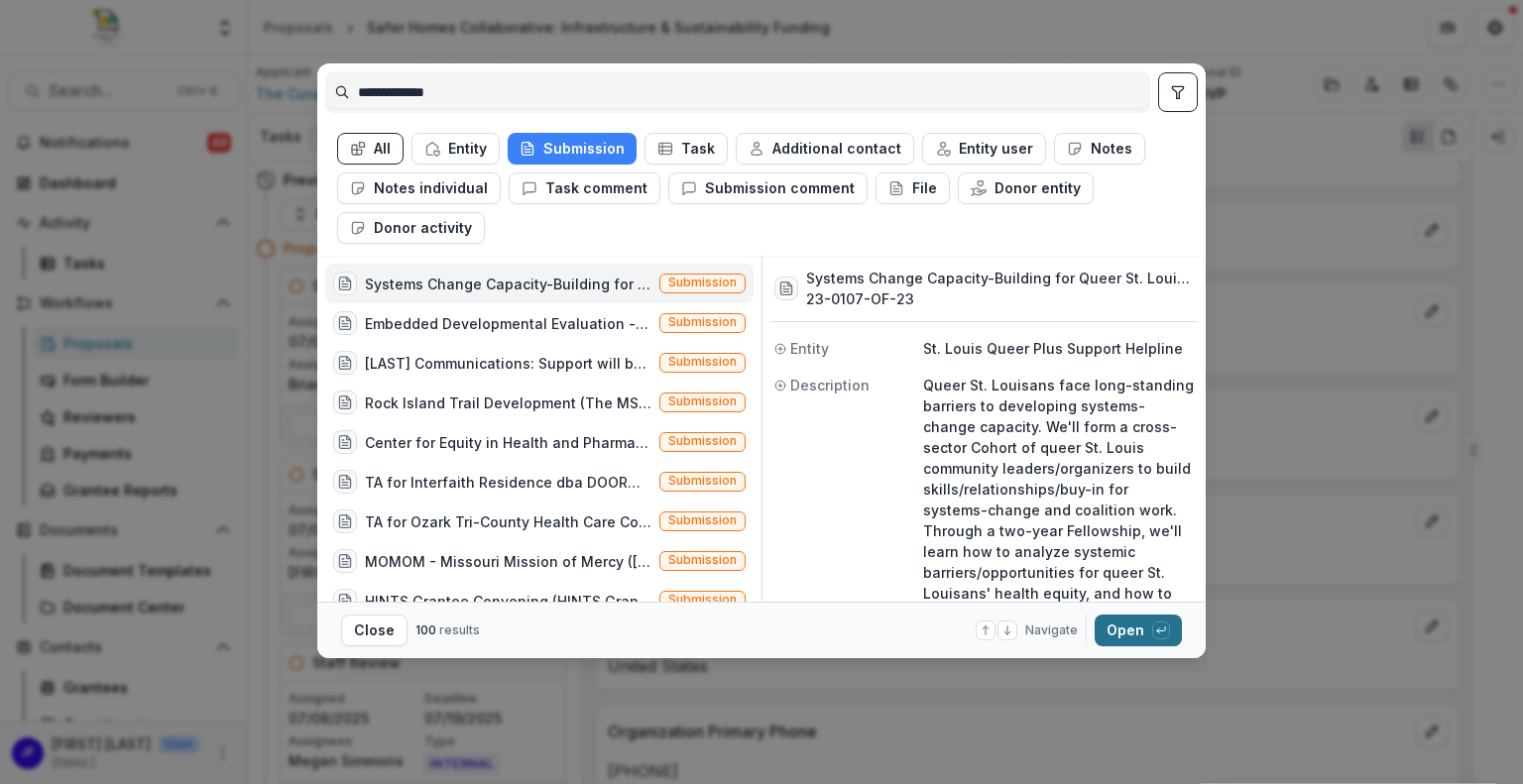 click on "Open with enter key" at bounding box center (1138, 630) 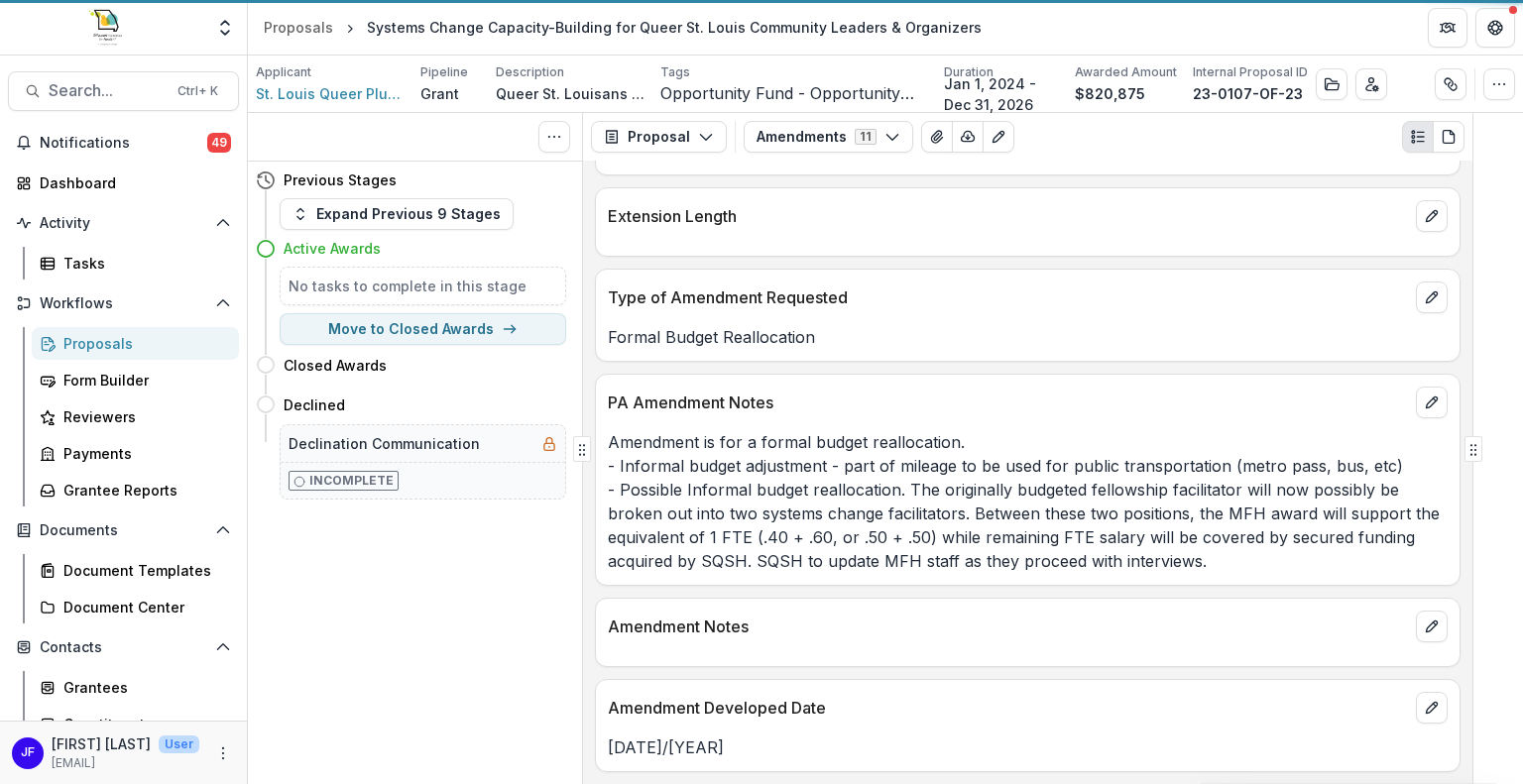scroll, scrollTop: 297, scrollLeft: 0, axis: vertical 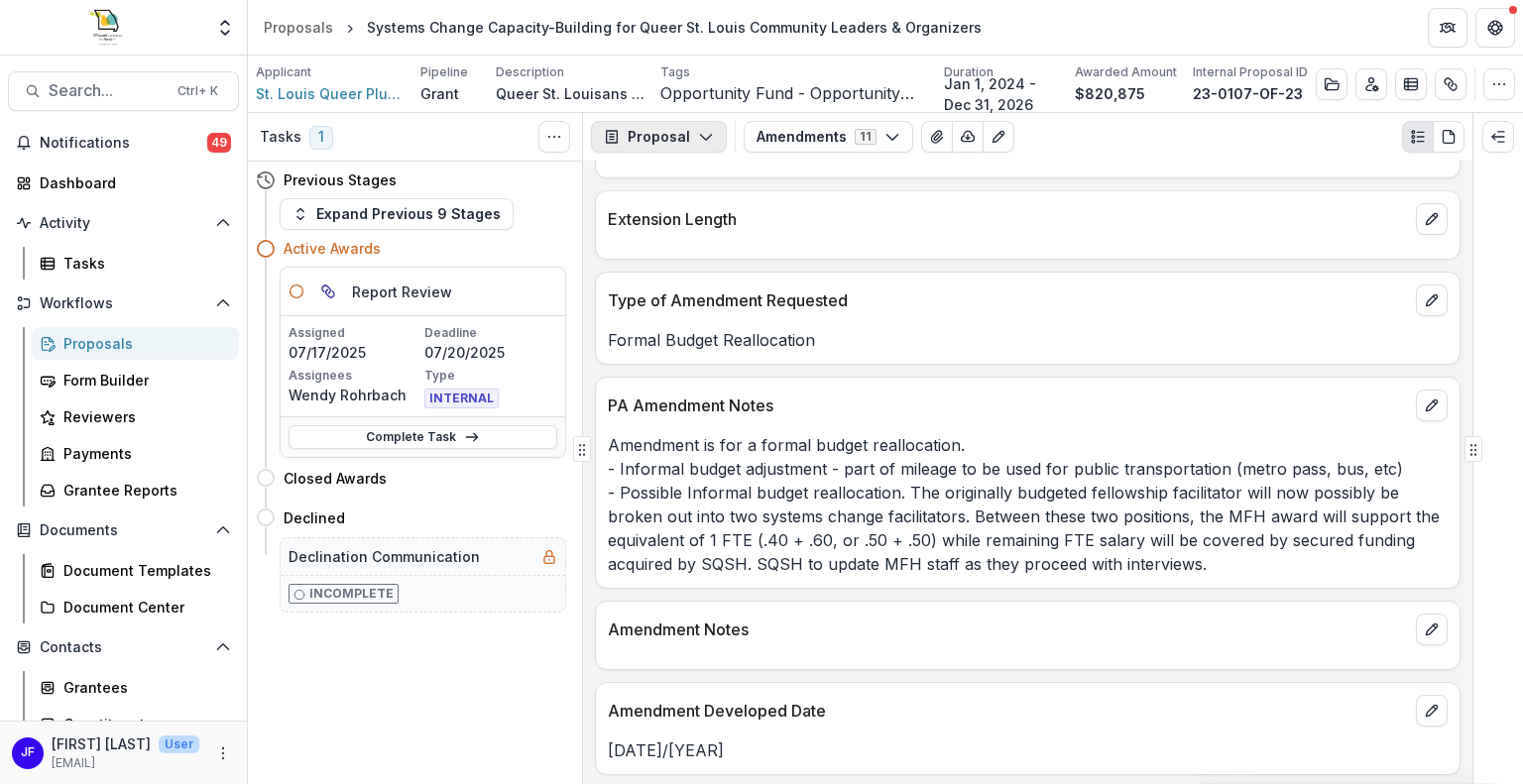 click on "Proposal" at bounding box center (658, 137) 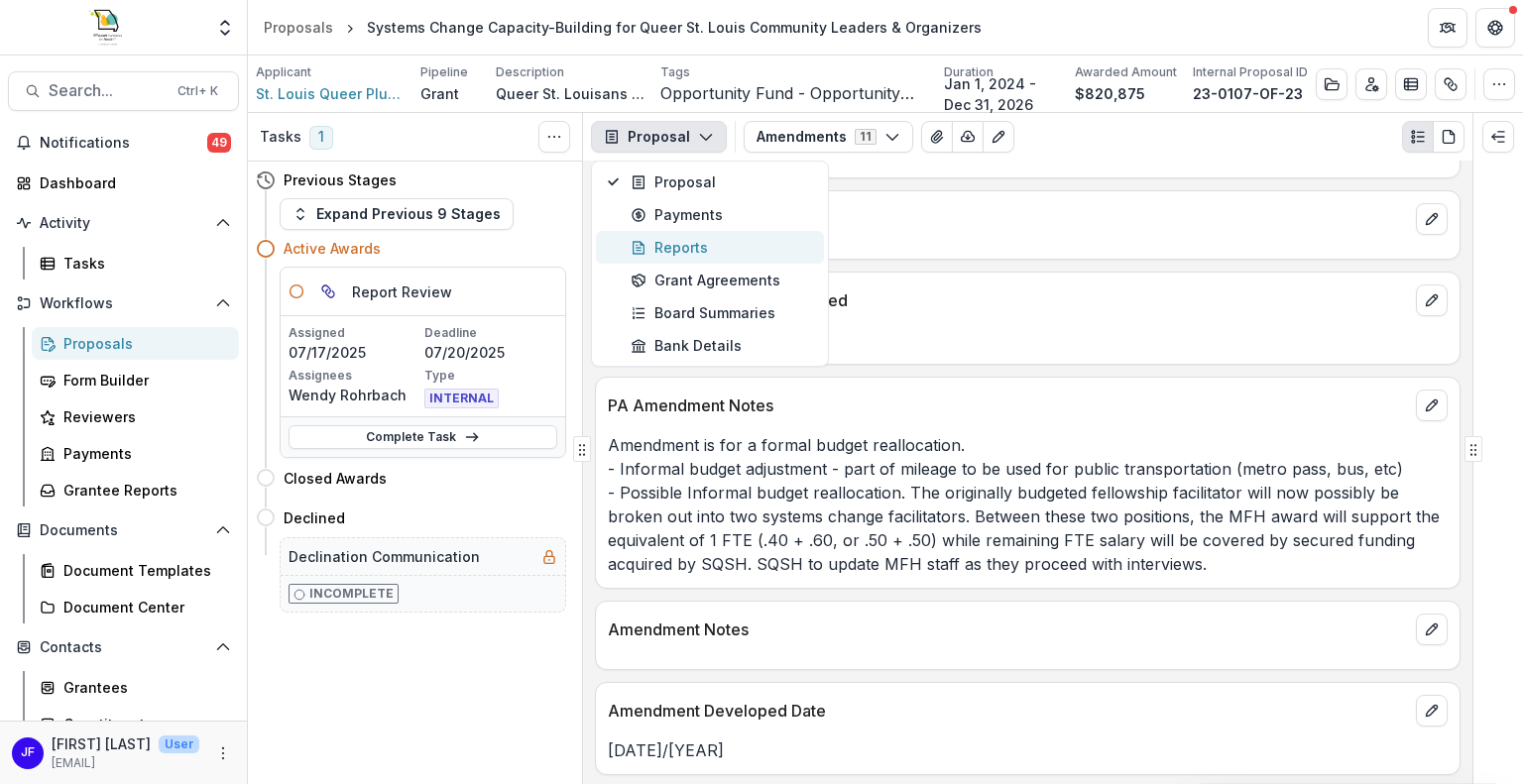 click on "Reports" at bounding box center (721, 247) 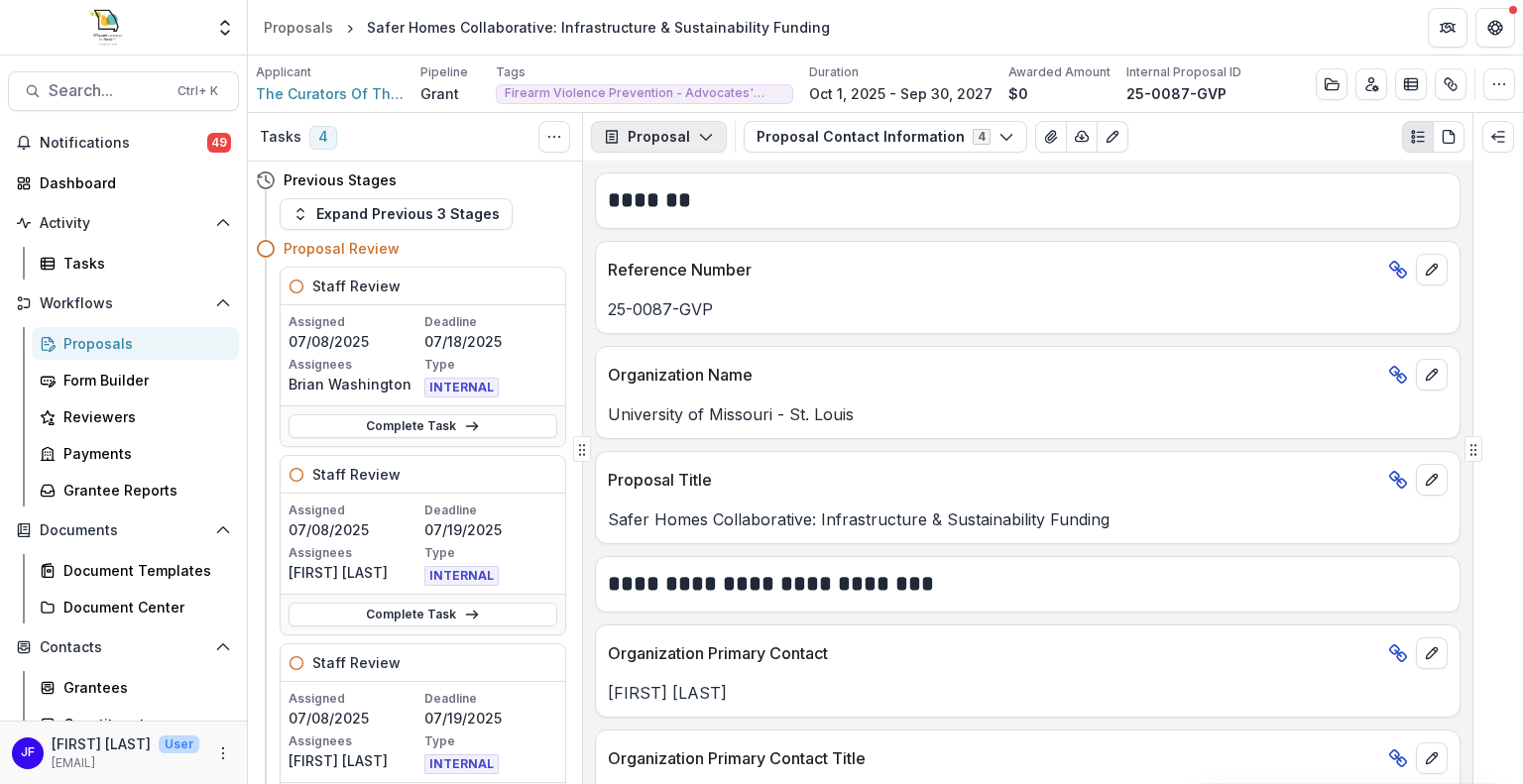 click on "Proposal" at bounding box center [658, 137] 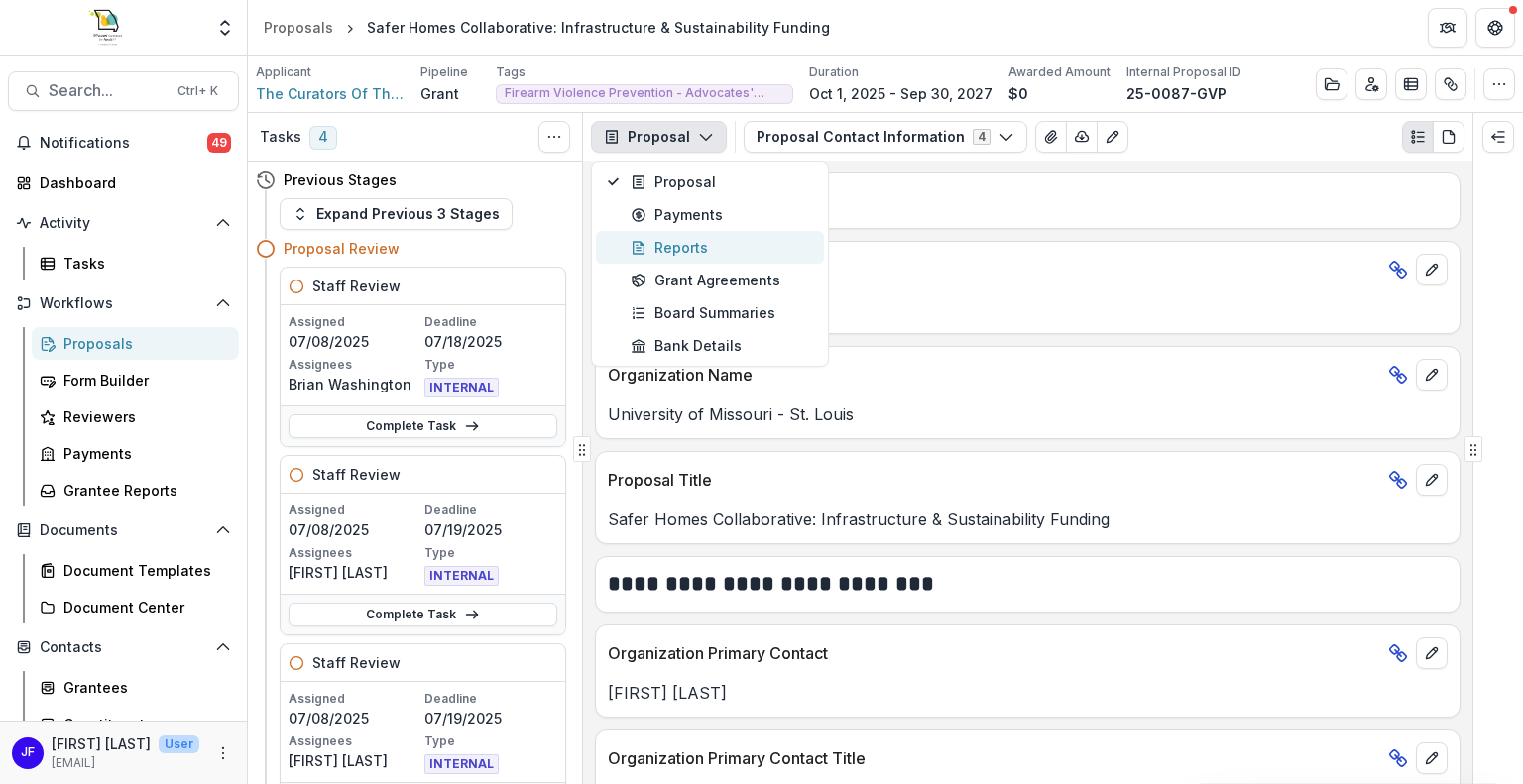 click on "Reports" at bounding box center [721, 247] 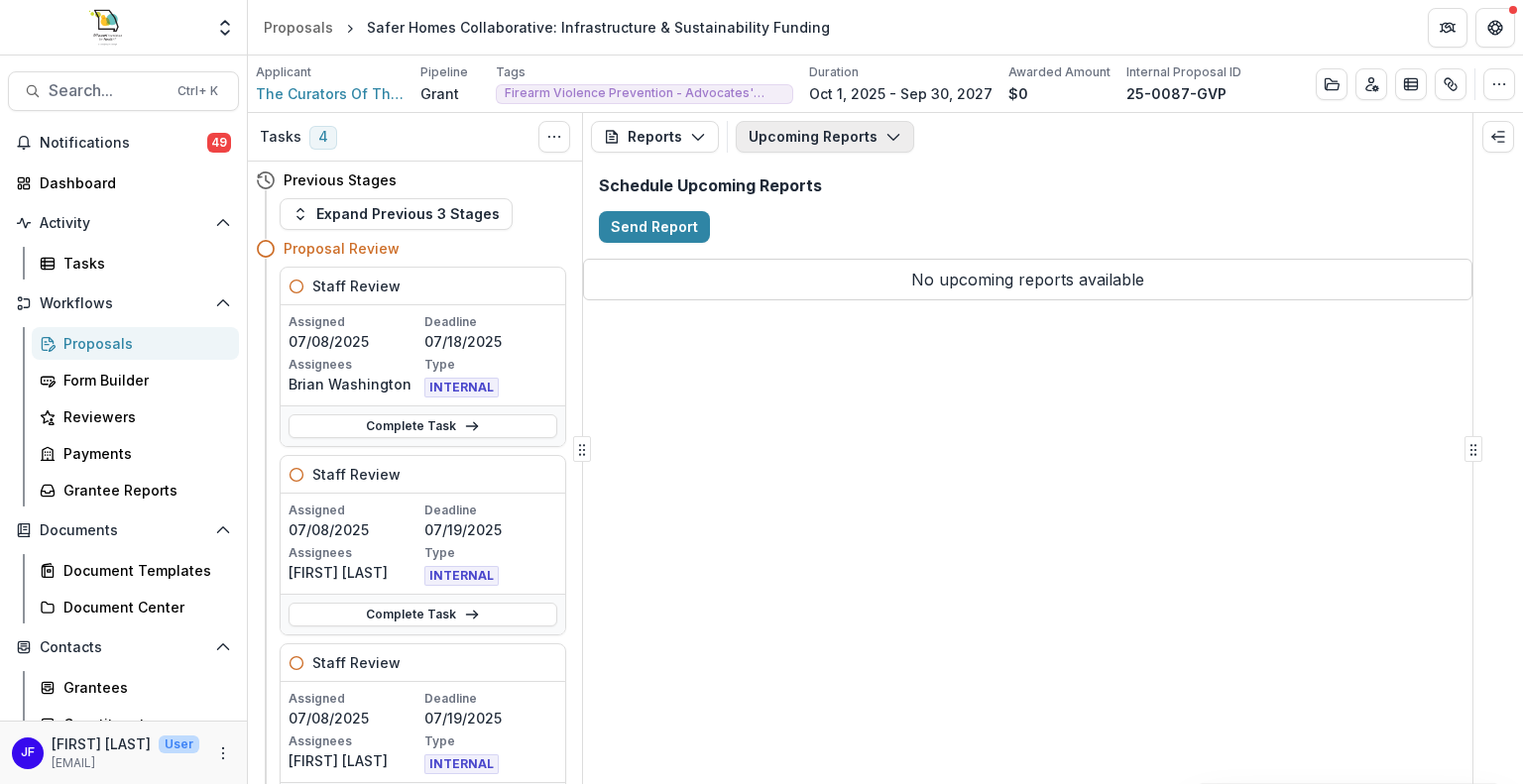click on "Upcoming Reports" at bounding box center (825, 137) 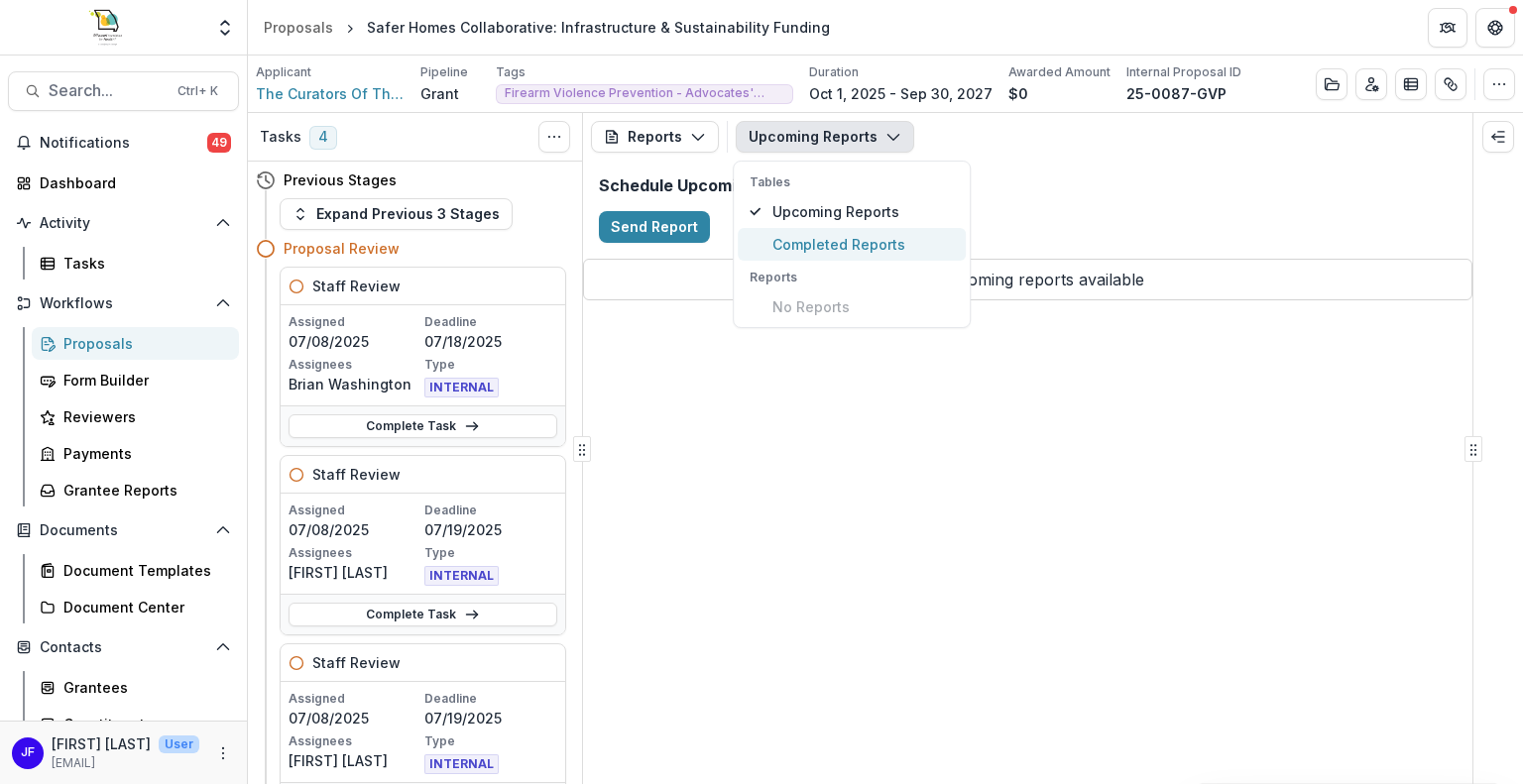 click on "Completed Reports" at bounding box center (863, 244) 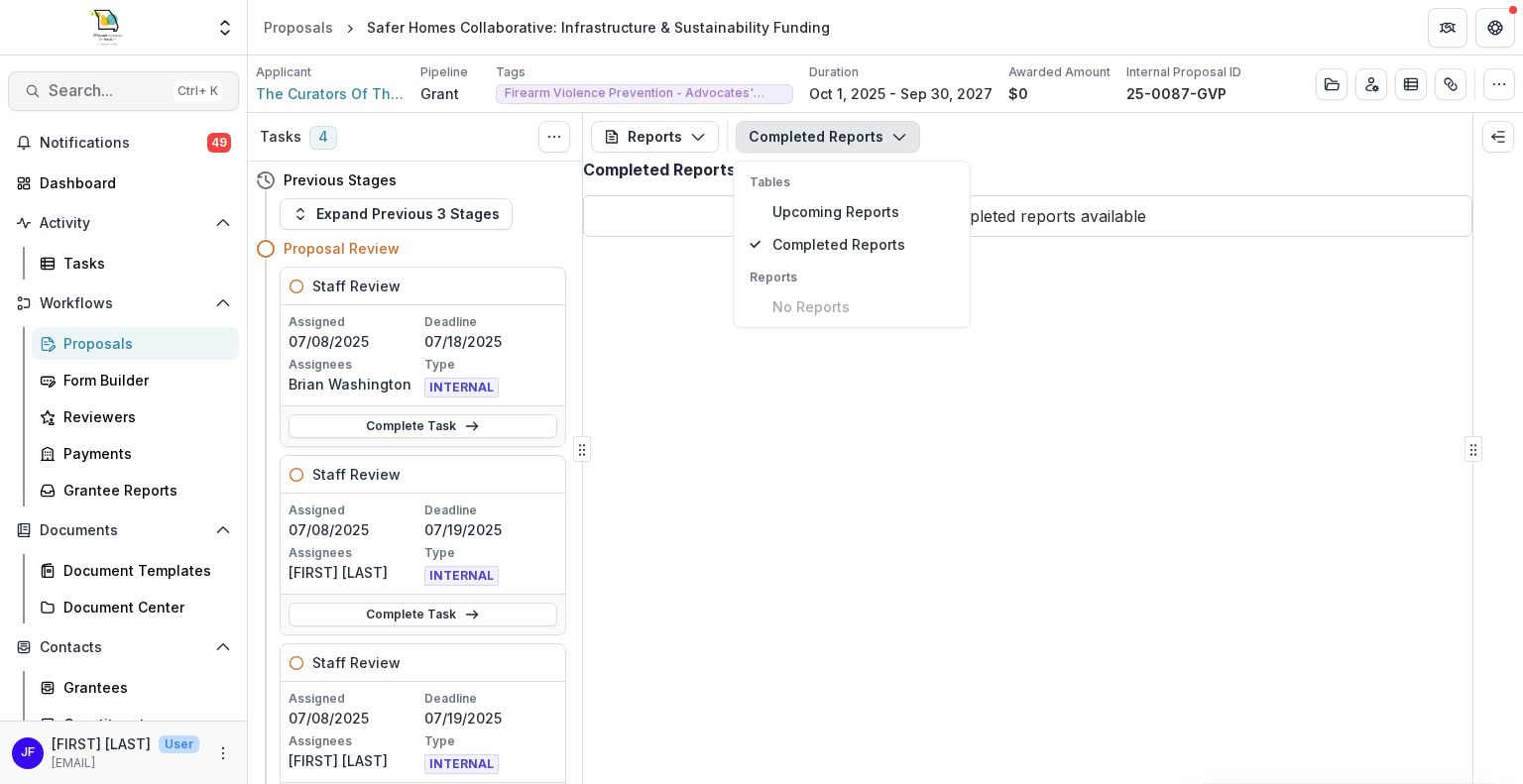 click on "Search..." at bounding box center (107, 90) 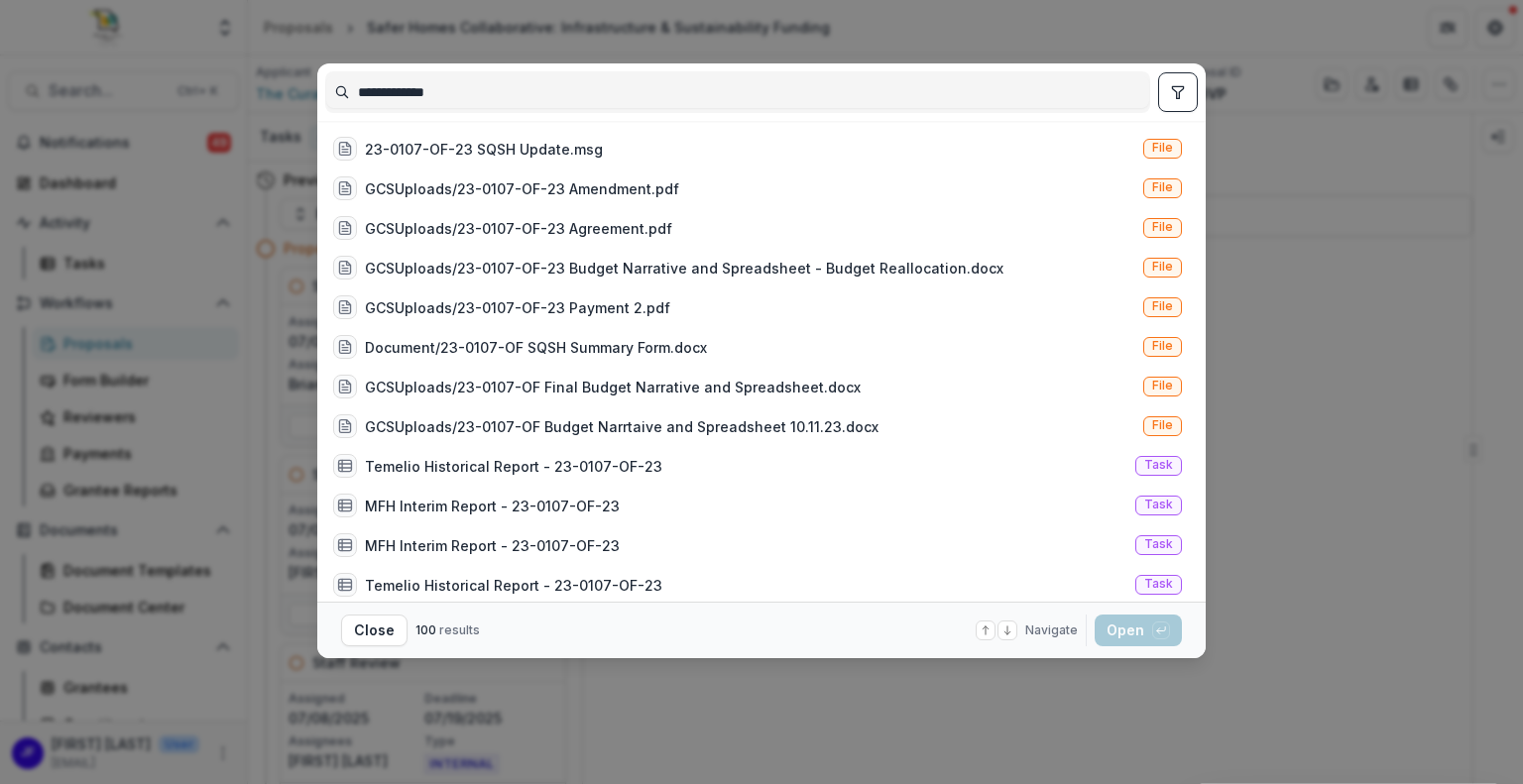 type on "**********" 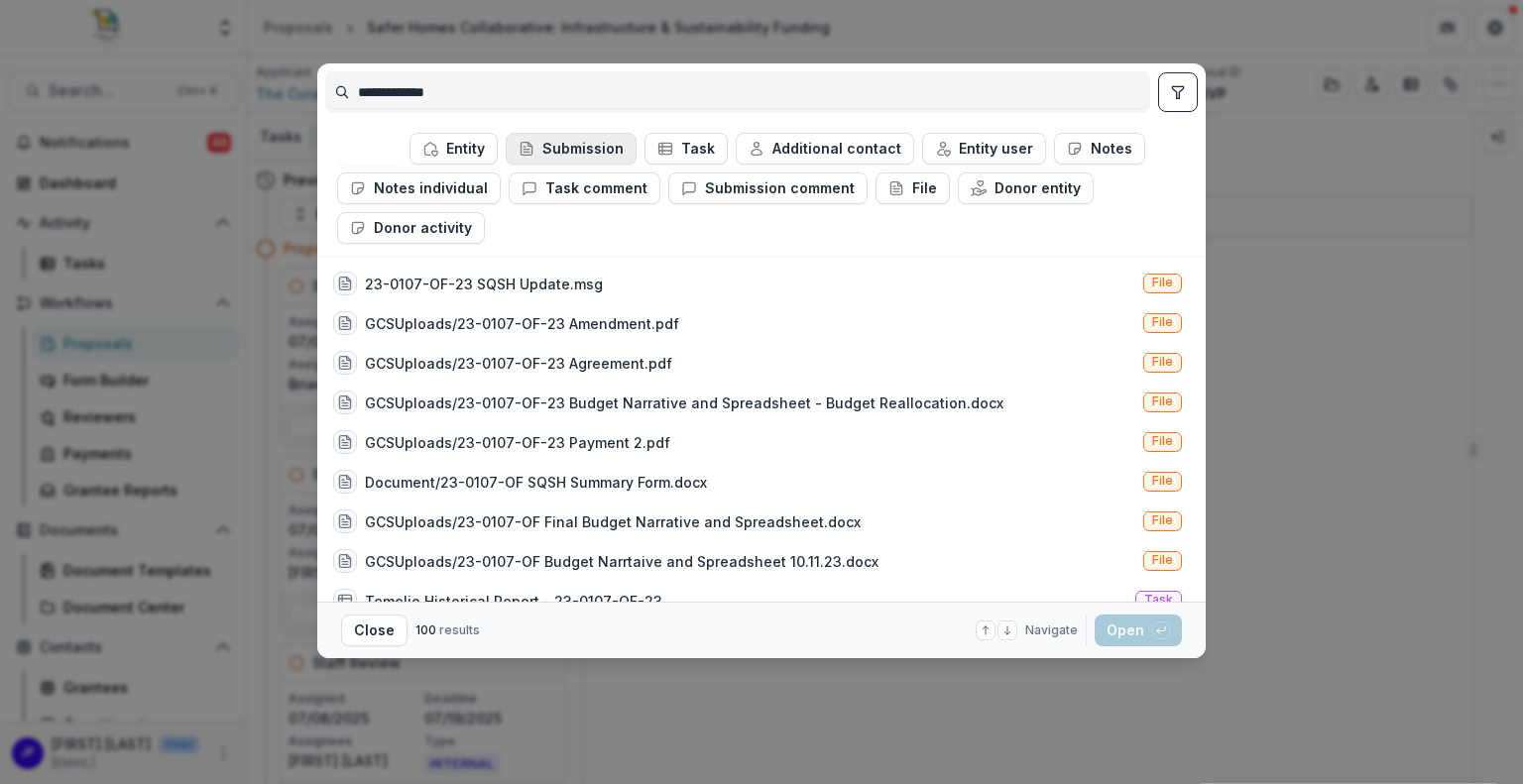click on "Submission" at bounding box center [571, 149] 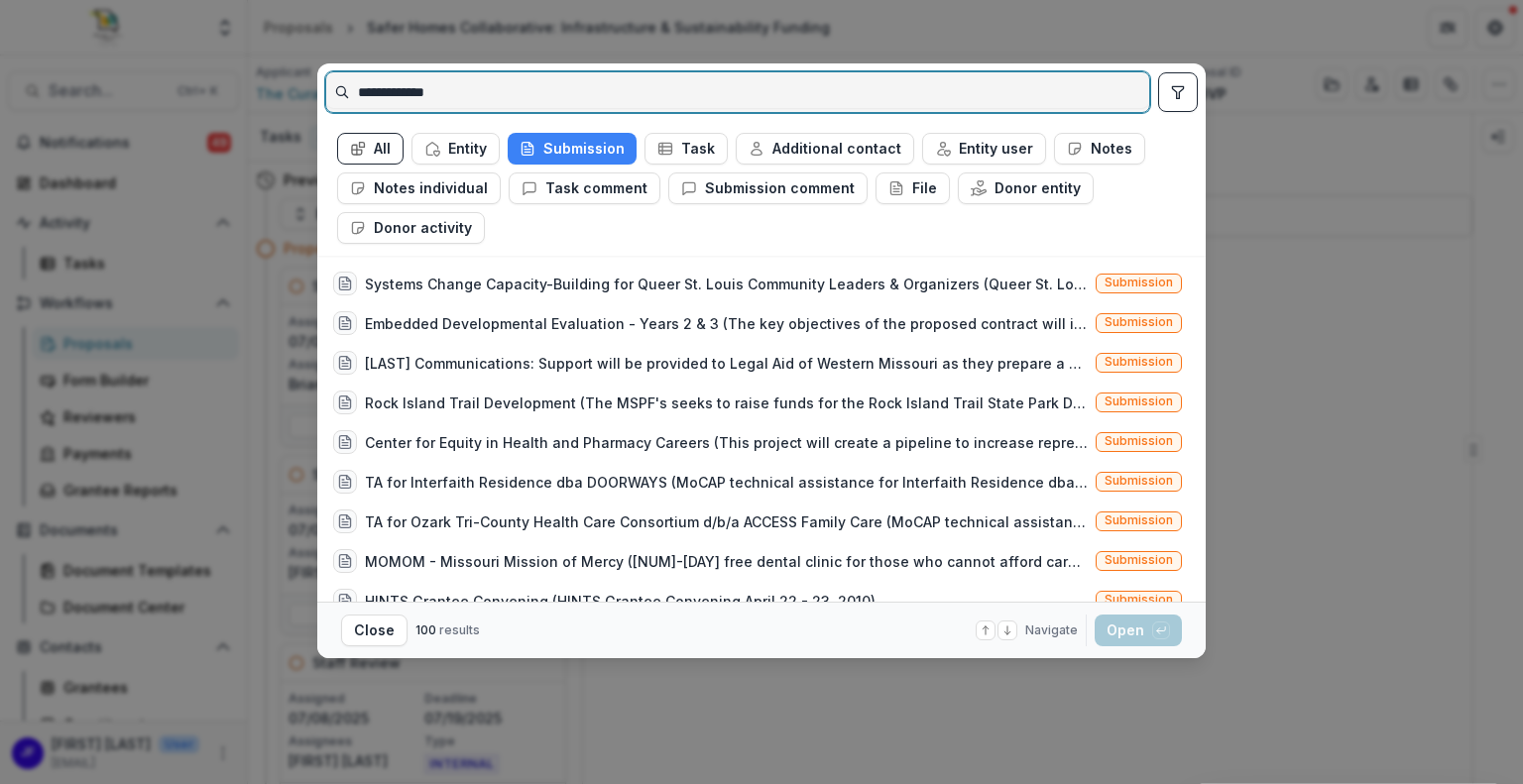 click on "**********" at bounding box center (738, 92) 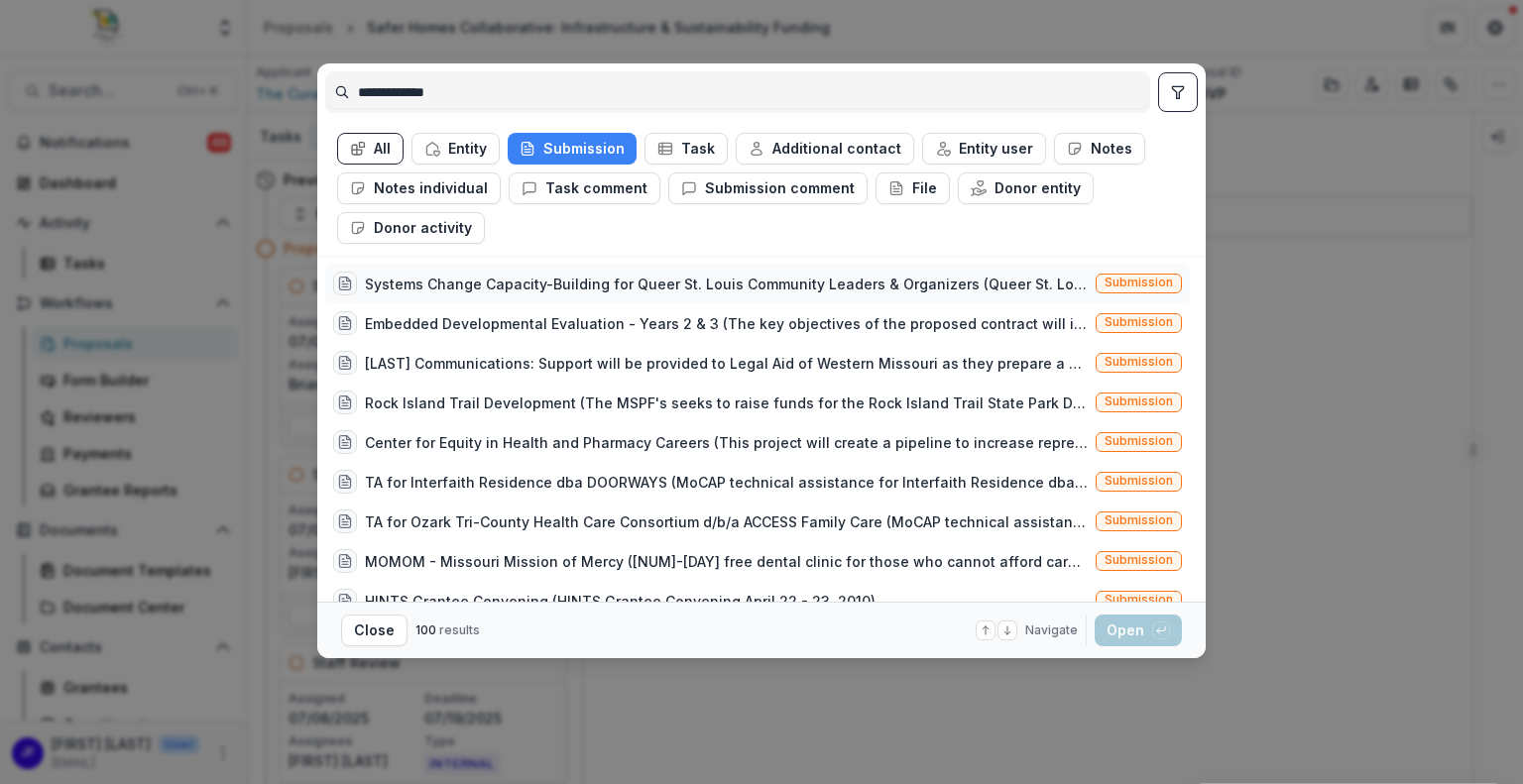 click on "Systems Change Capacity-Building for Queer St. Louis Community Leaders & Organizers (Queer St. Louisans face long-standing barriers to developing systems-change capacity. We'll form a cross-sector Cohort of queer St. Louis community leaders/organizers to build skills/relationships/buy-in for systems-change and coalition work. Through a two-year Fellowship, we'll learn how to analyze systemic barriers/opportunities for queer St. Louisans' health equity, and how to create a shared agenda, systems-map, and systems-change strategy. We'll create the foundation for a unified approach to systems work, and plan a systems-change project to embark on with the Cohort.)" at bounding box center (726, 283) 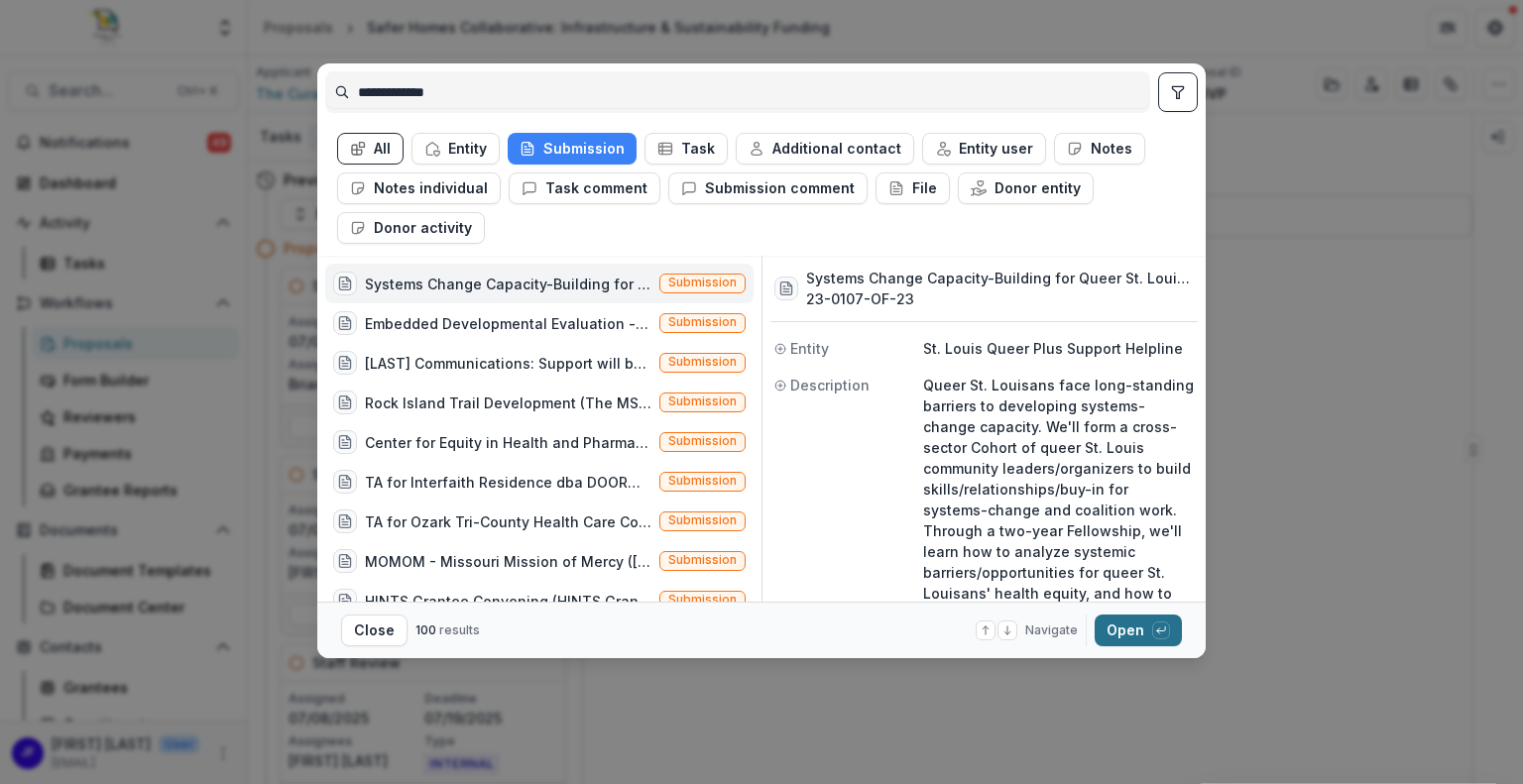 click on "Open with enter key" at bounding box center [1138, 630] 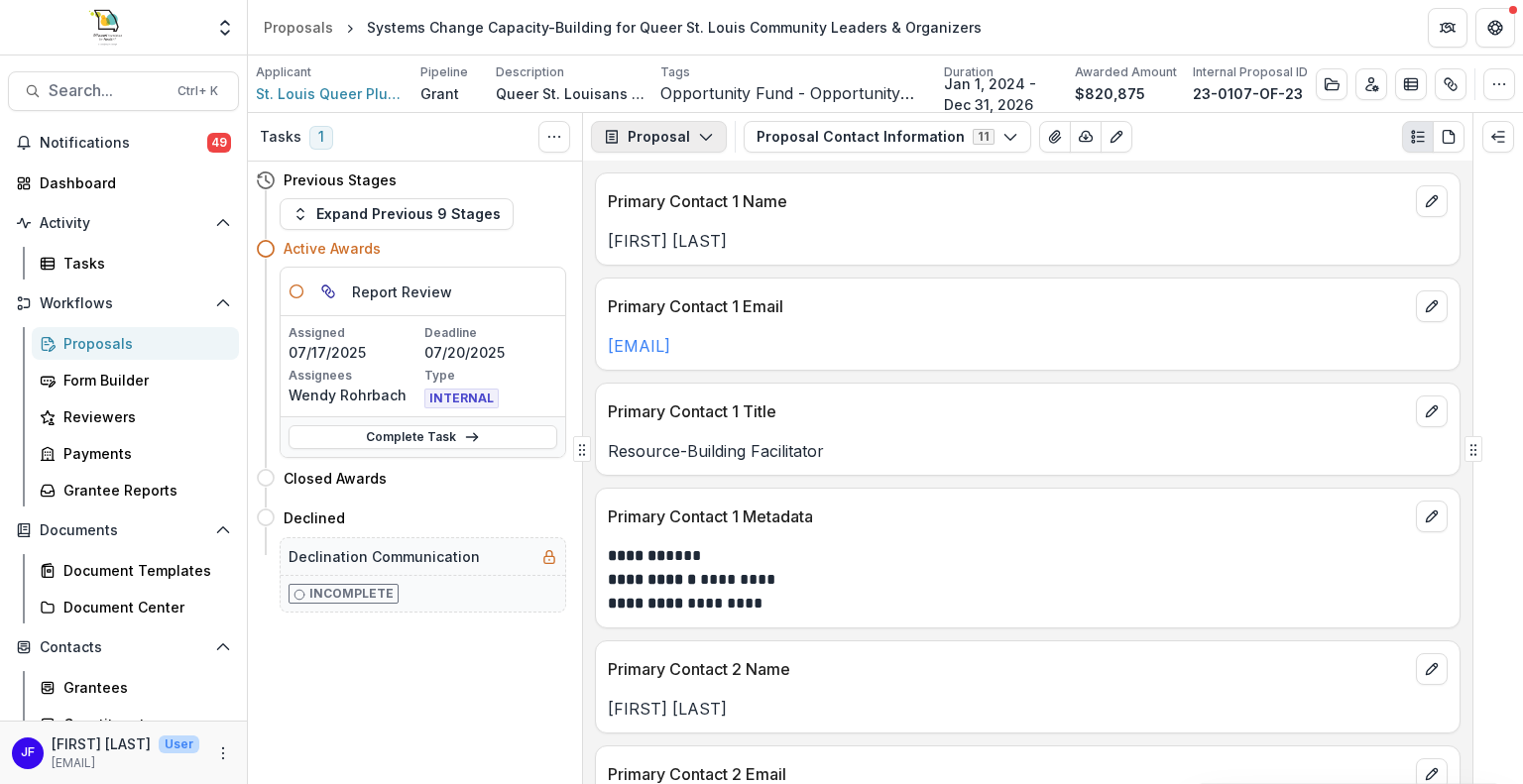 click on "Proposal" at bounding box center (658, 137) 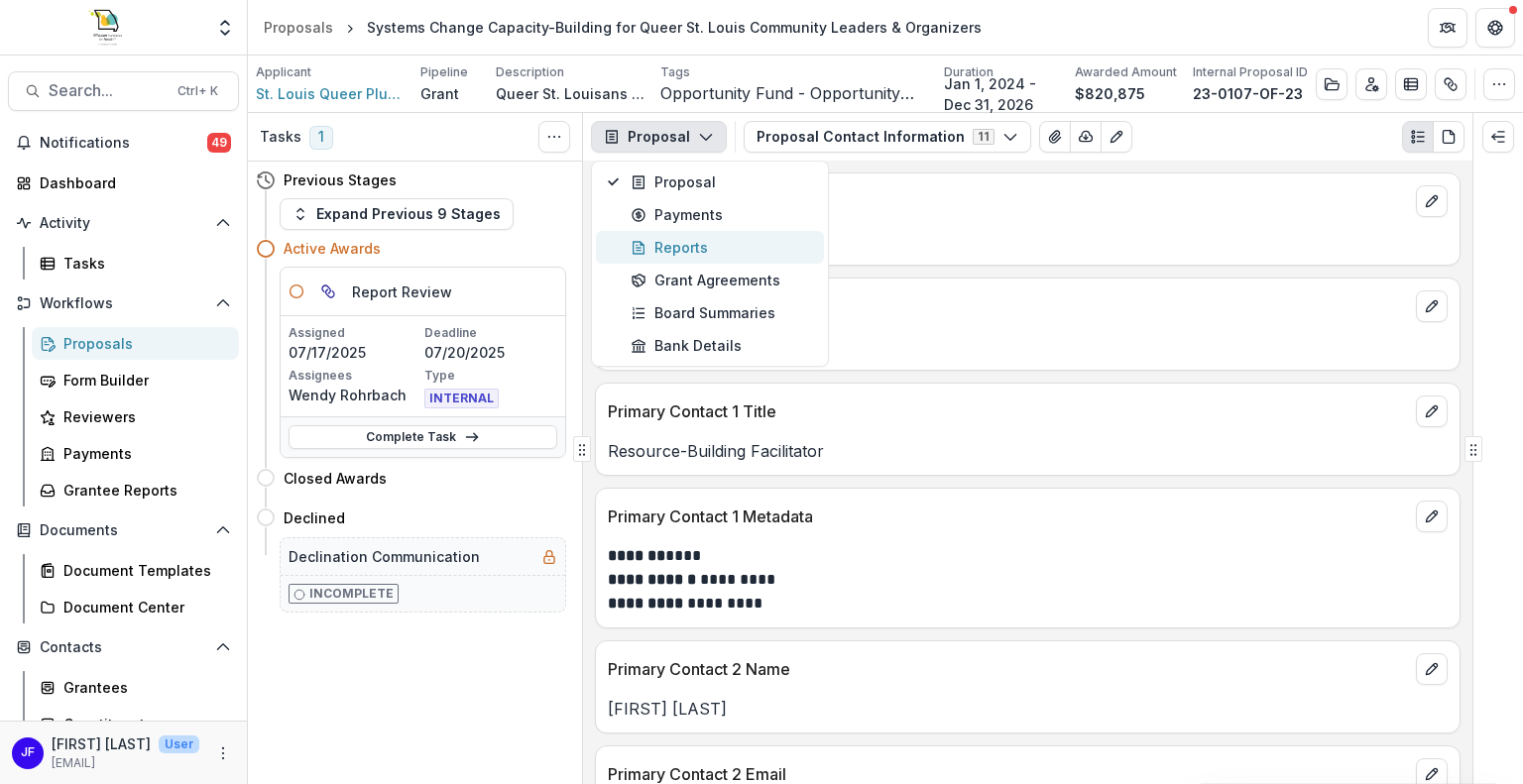 click 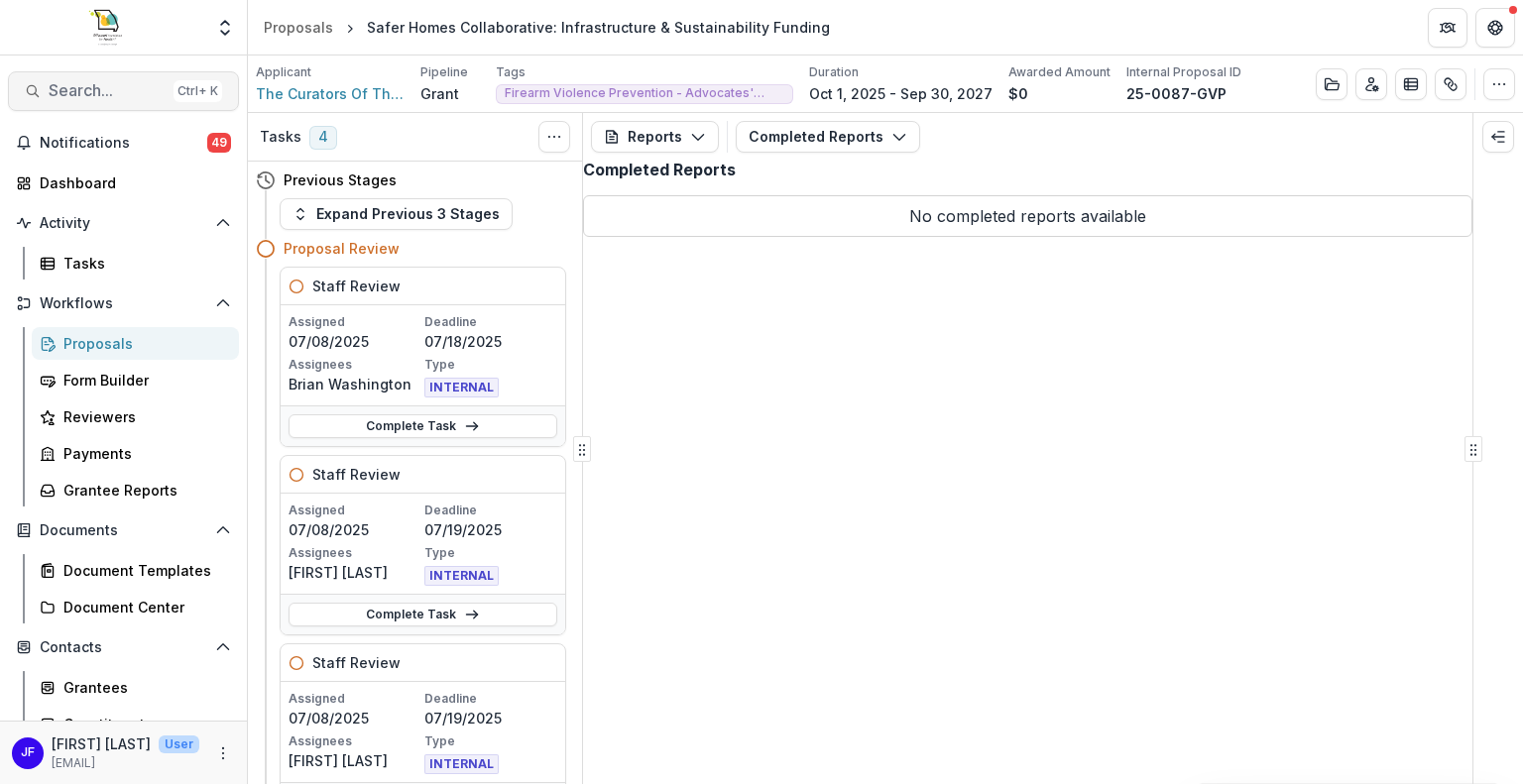 click on "Search..." at bounding box center (107, 90) 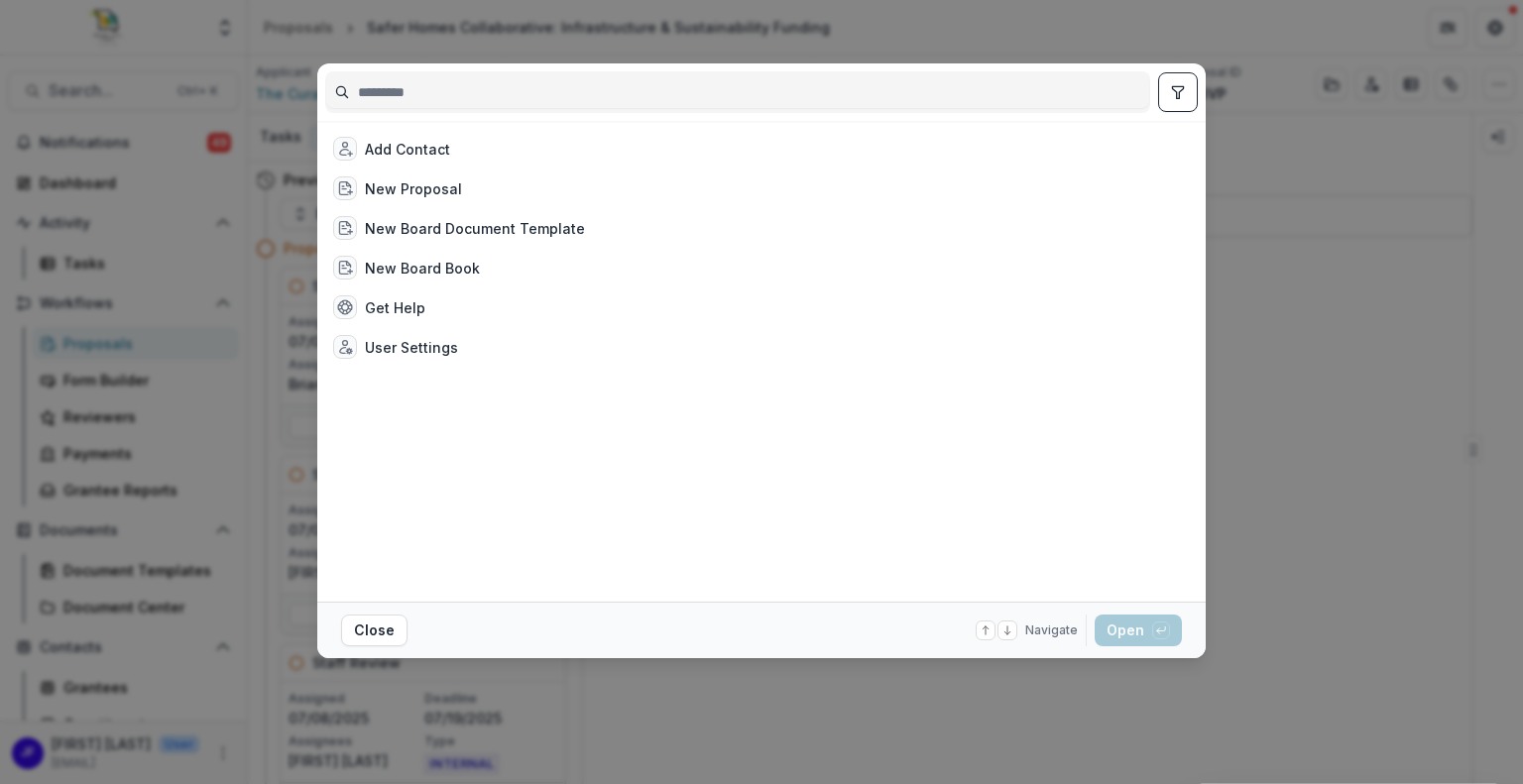type on "********" 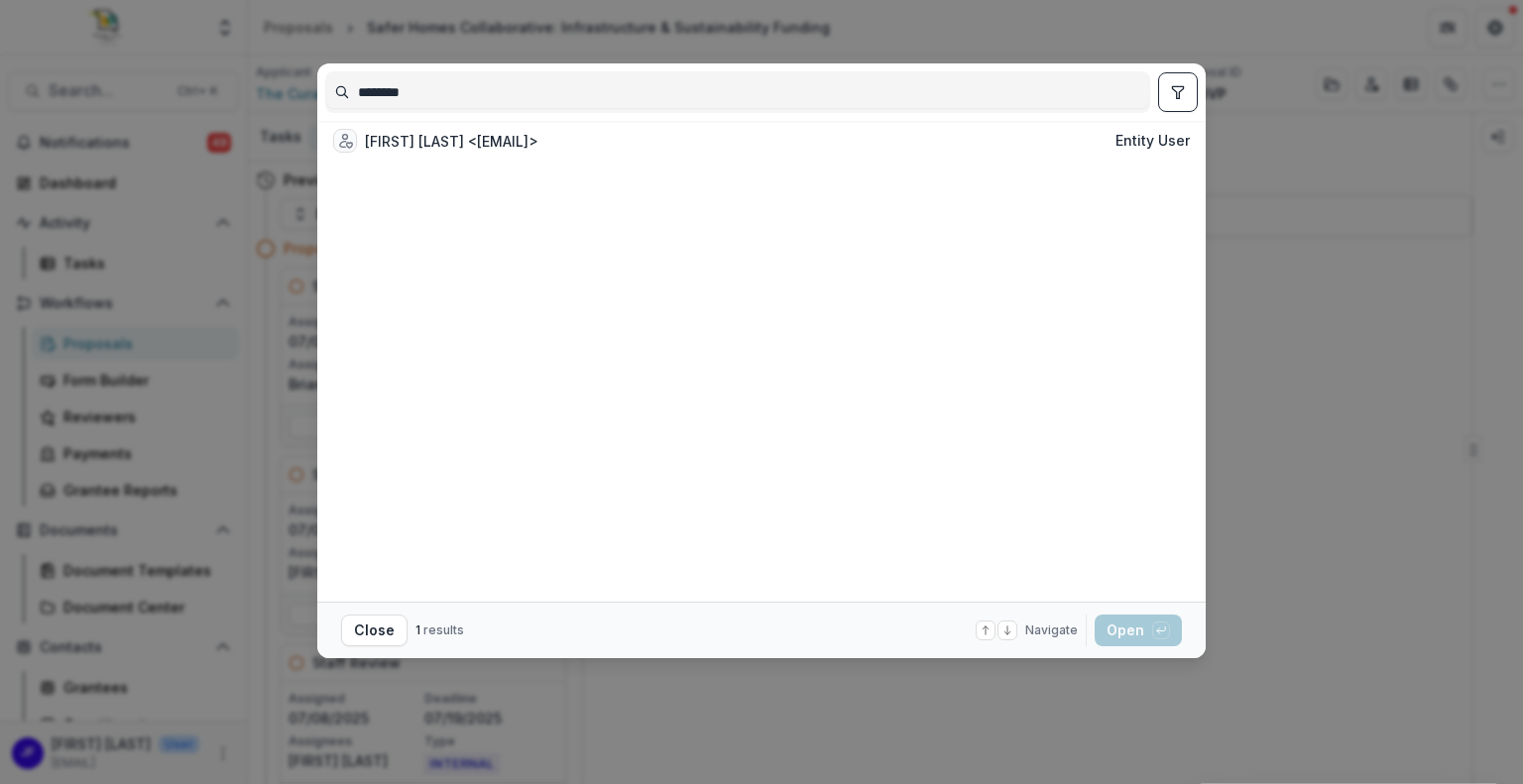 drag, startPoint x: 427, startPoint y: 94, endPoint x: 333, endPoint y: 84, distance: 94.530418 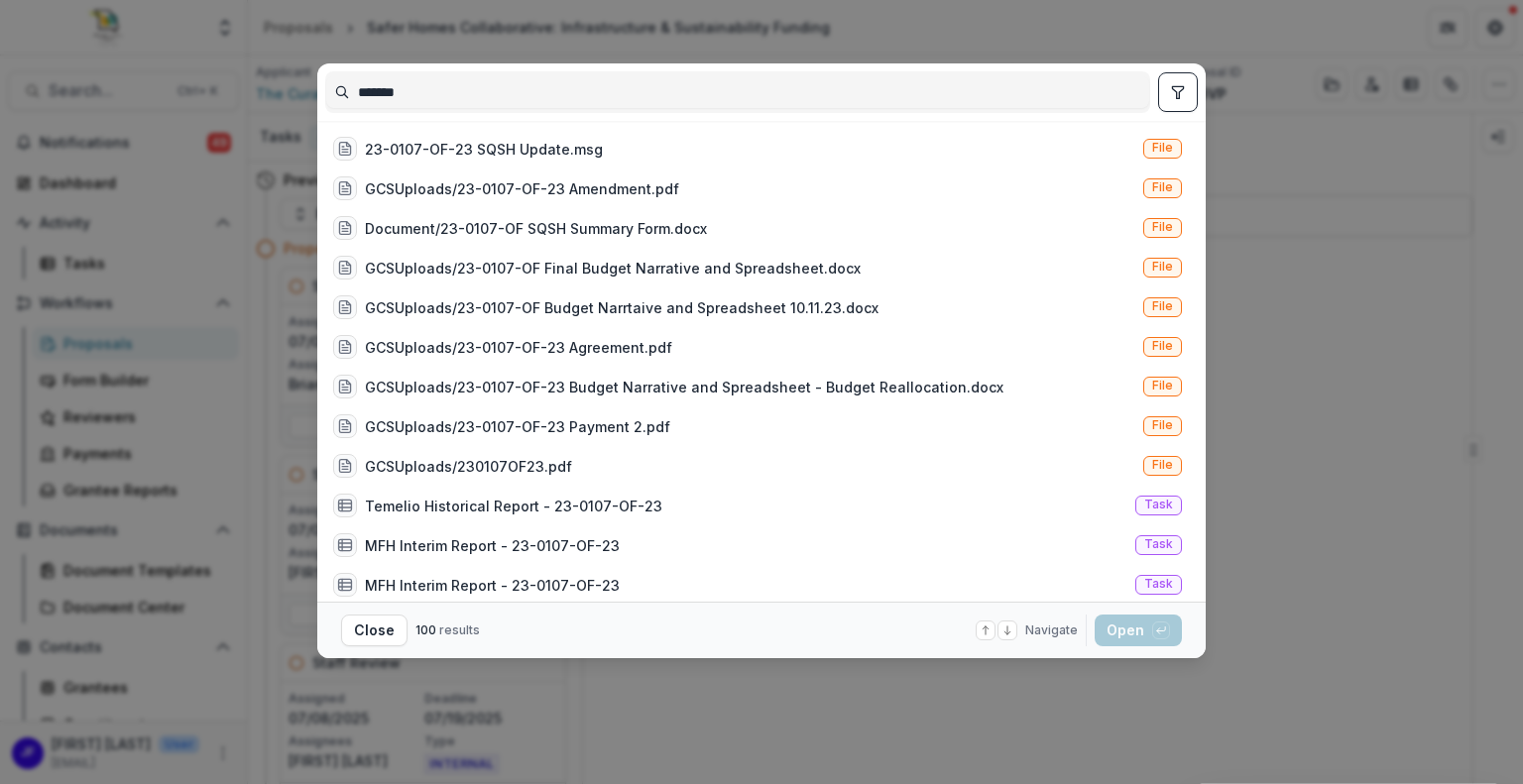 type on "*******" 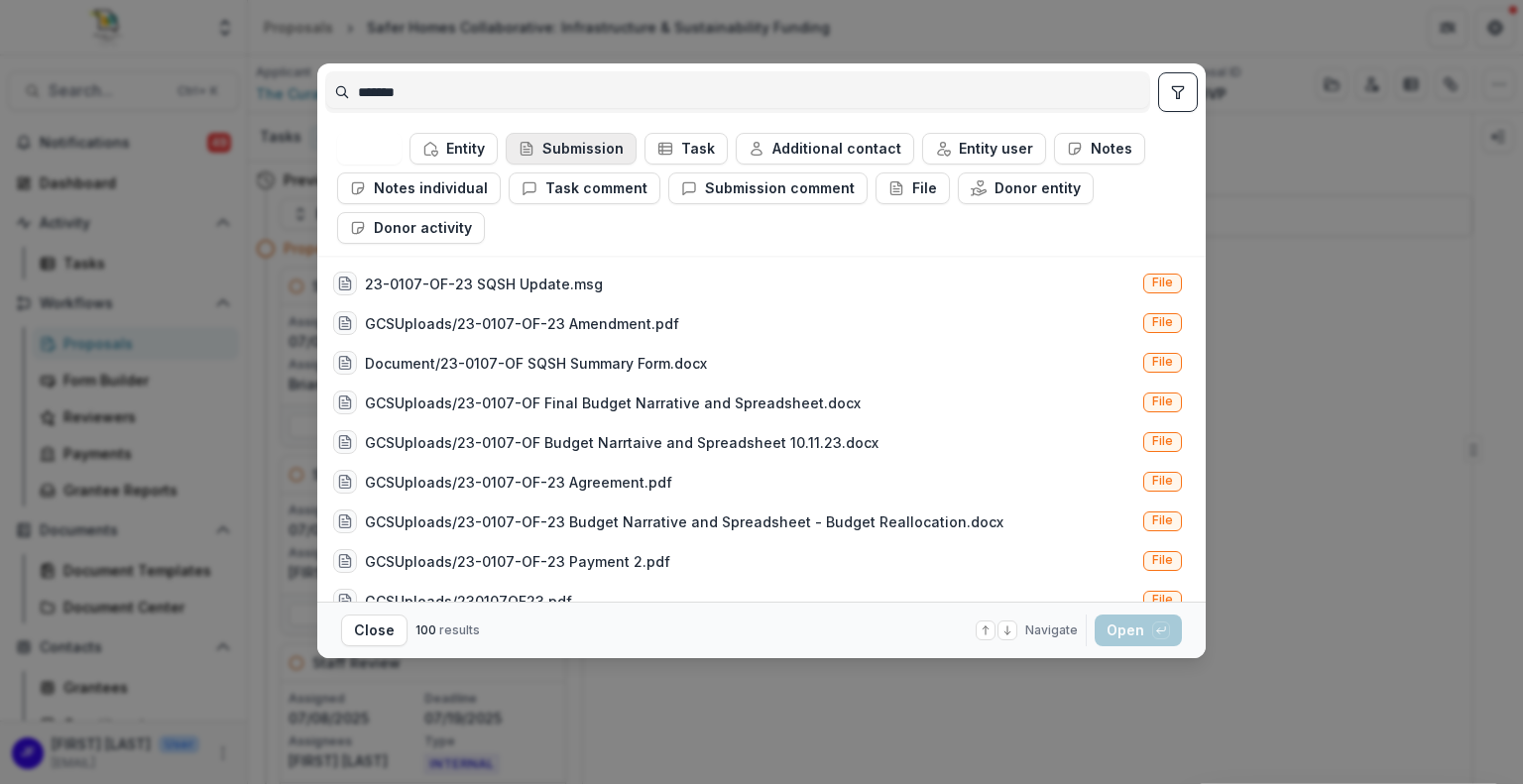 click on "Submission" at bounding box center [571, 149] 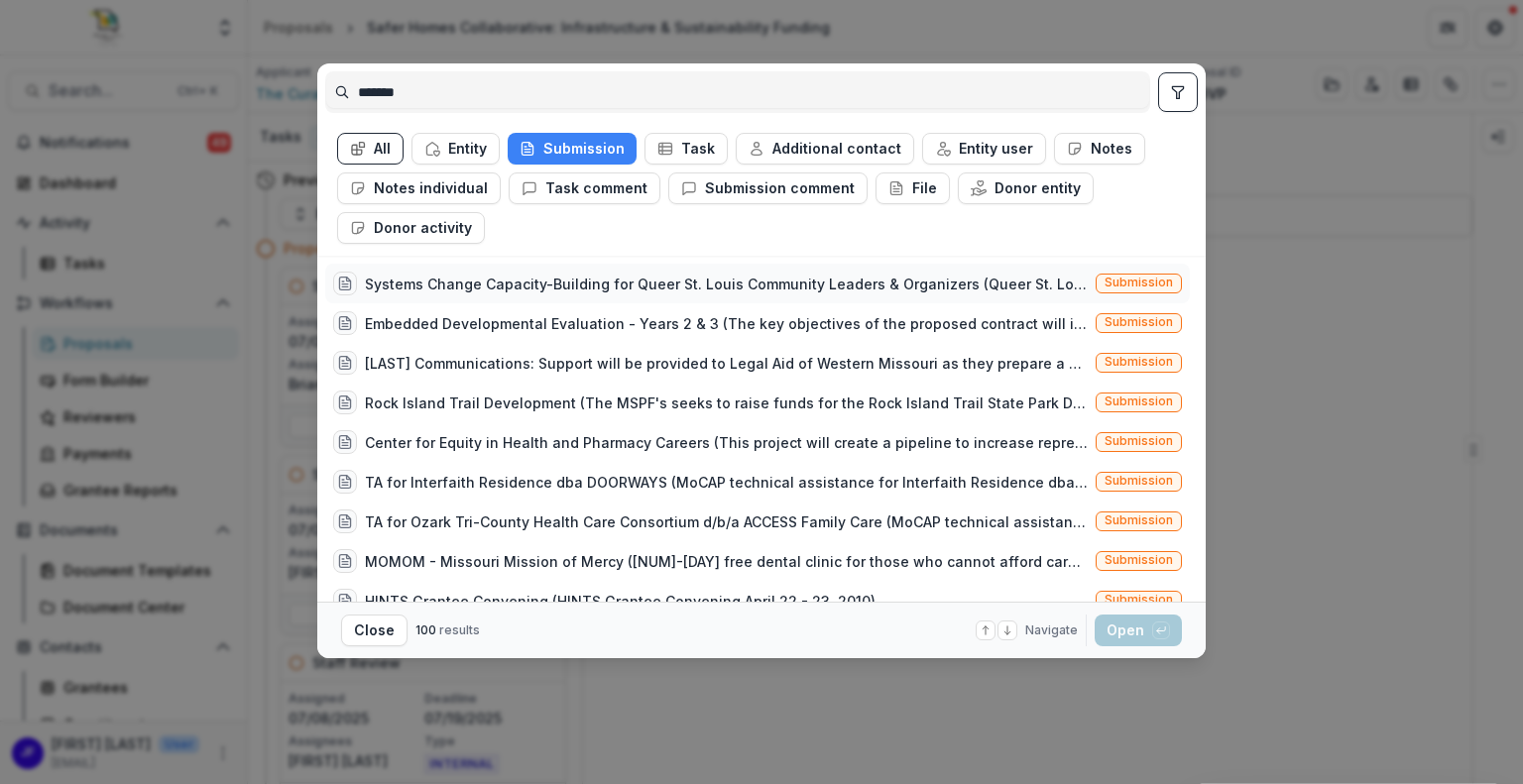 click on "Systems Change Capacity-Building for Queer St. Louis Community Leaders & Organizers (Queer St. Louisans face long-standing barriers to developing systems-change capacity. We'll form a cross-sector Cohort of queer St. Louis community leaders/organizers to build skills/relationships/buy-in for systems-change and coalition work. Through a two-year Fellowship, we'll learn how to analyze systemic barriers/opportunities for queer St. Louisans' health equity, and how to create a shared agenda, systems-map, and systems-change strategy. We'll create the foundation for a unified approach to systems work, and plan a systems-change project to embark on with the Cohort.)" at bounding box center [726, 283] 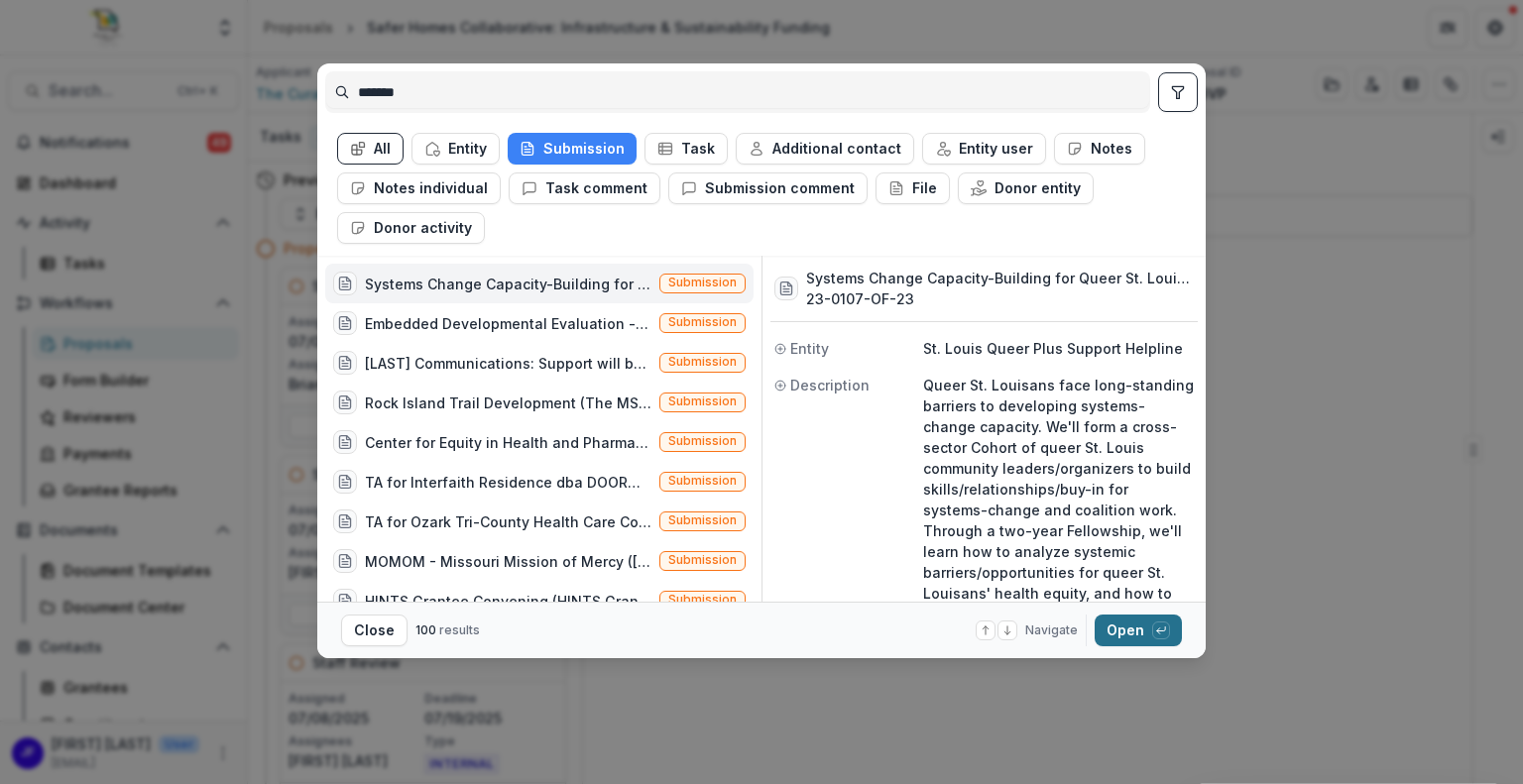 click on "Open with enter key" at bounding box center (1138, 630) 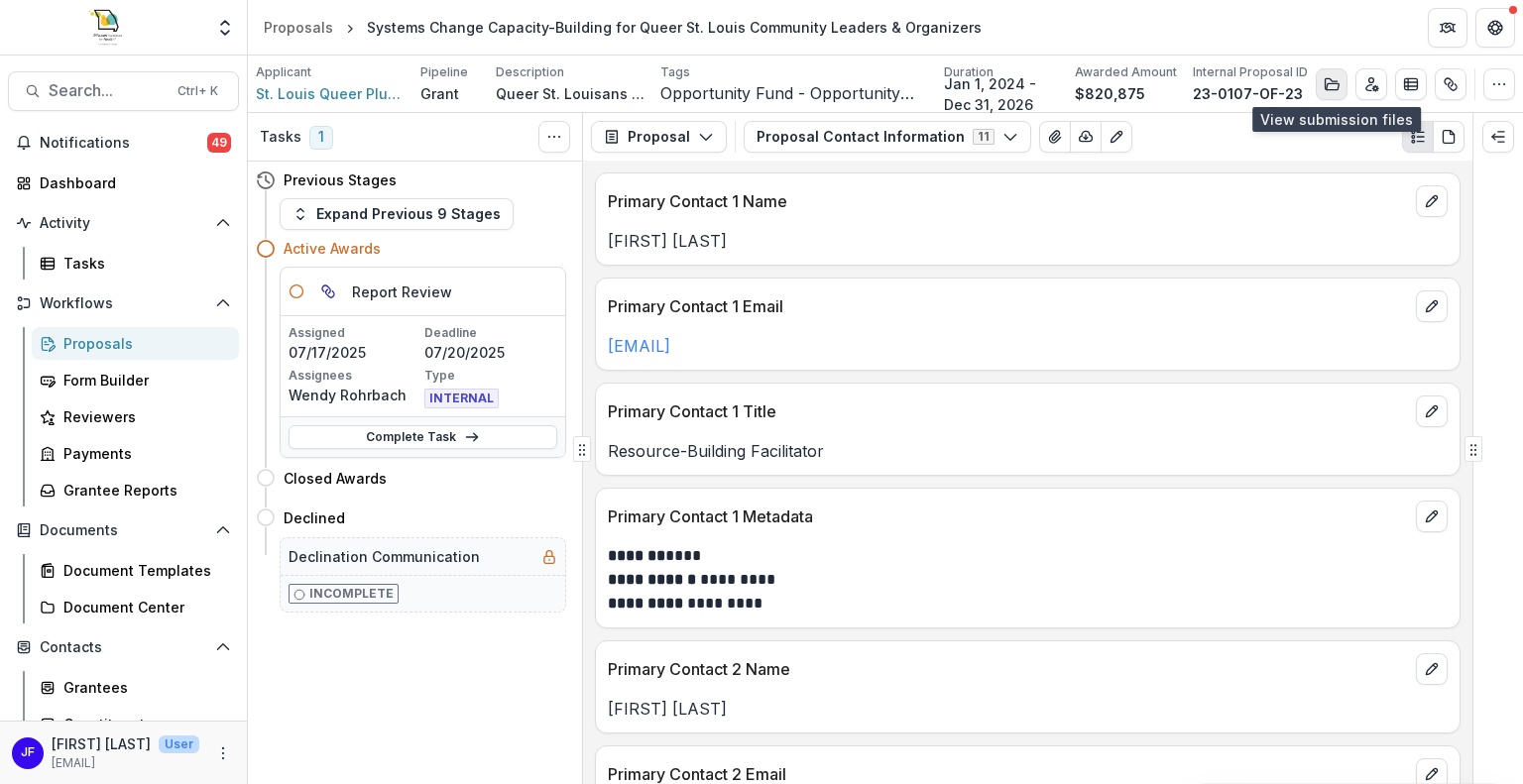 click 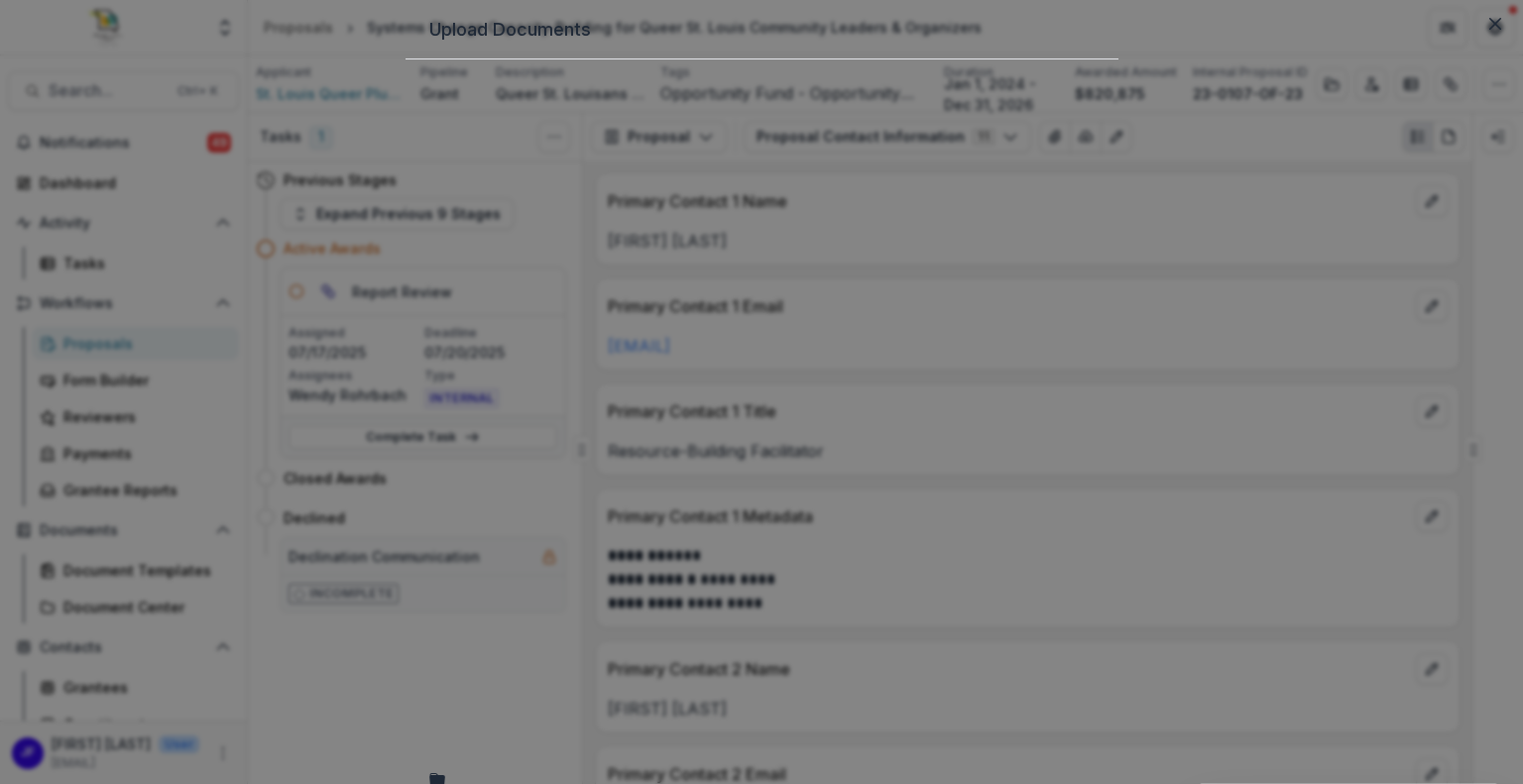 click 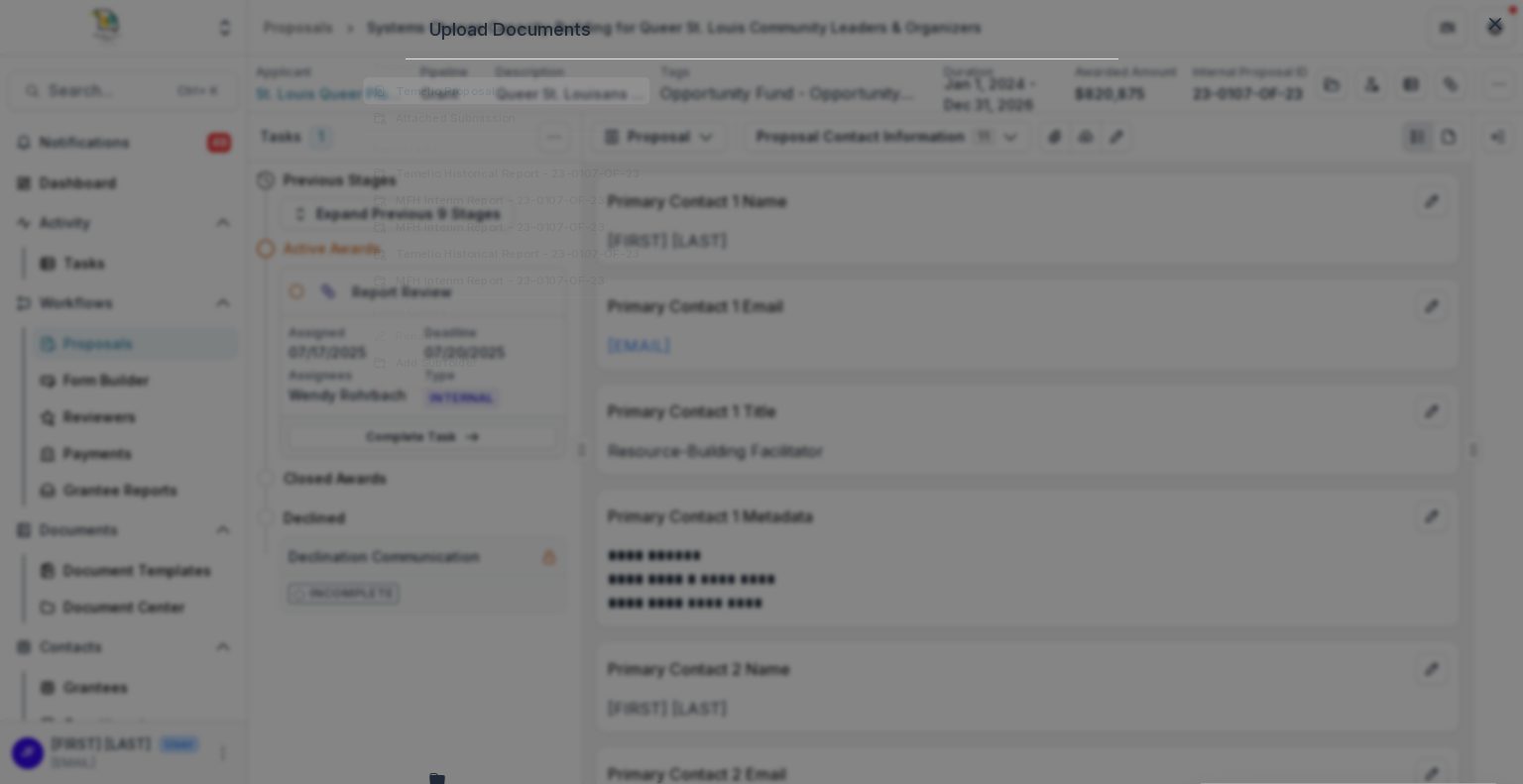 scroll, scrollTop: 52, scrollLeft: 0, axis: vertical 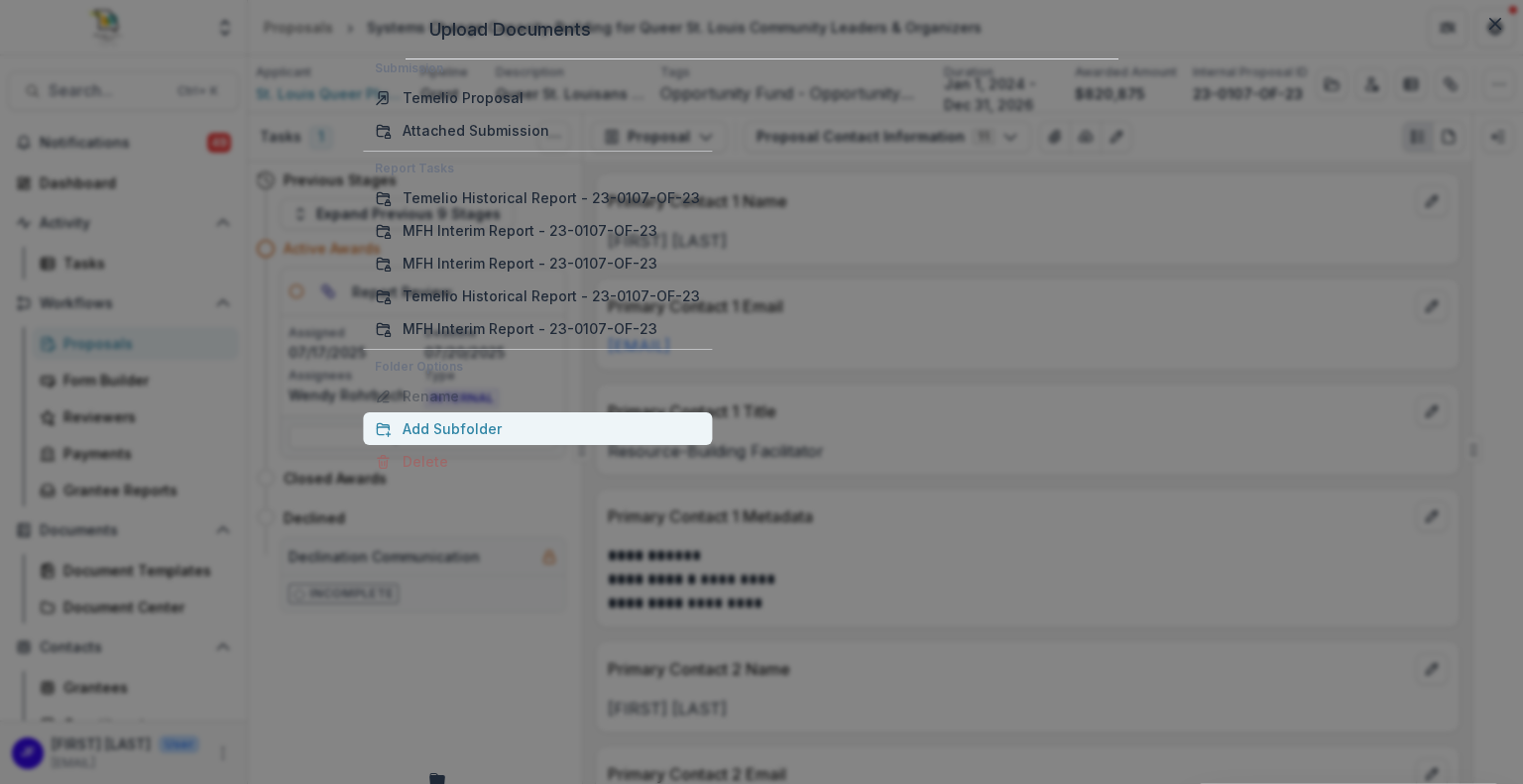 click on "Add Subfolder" at bounding box center (537, 428) 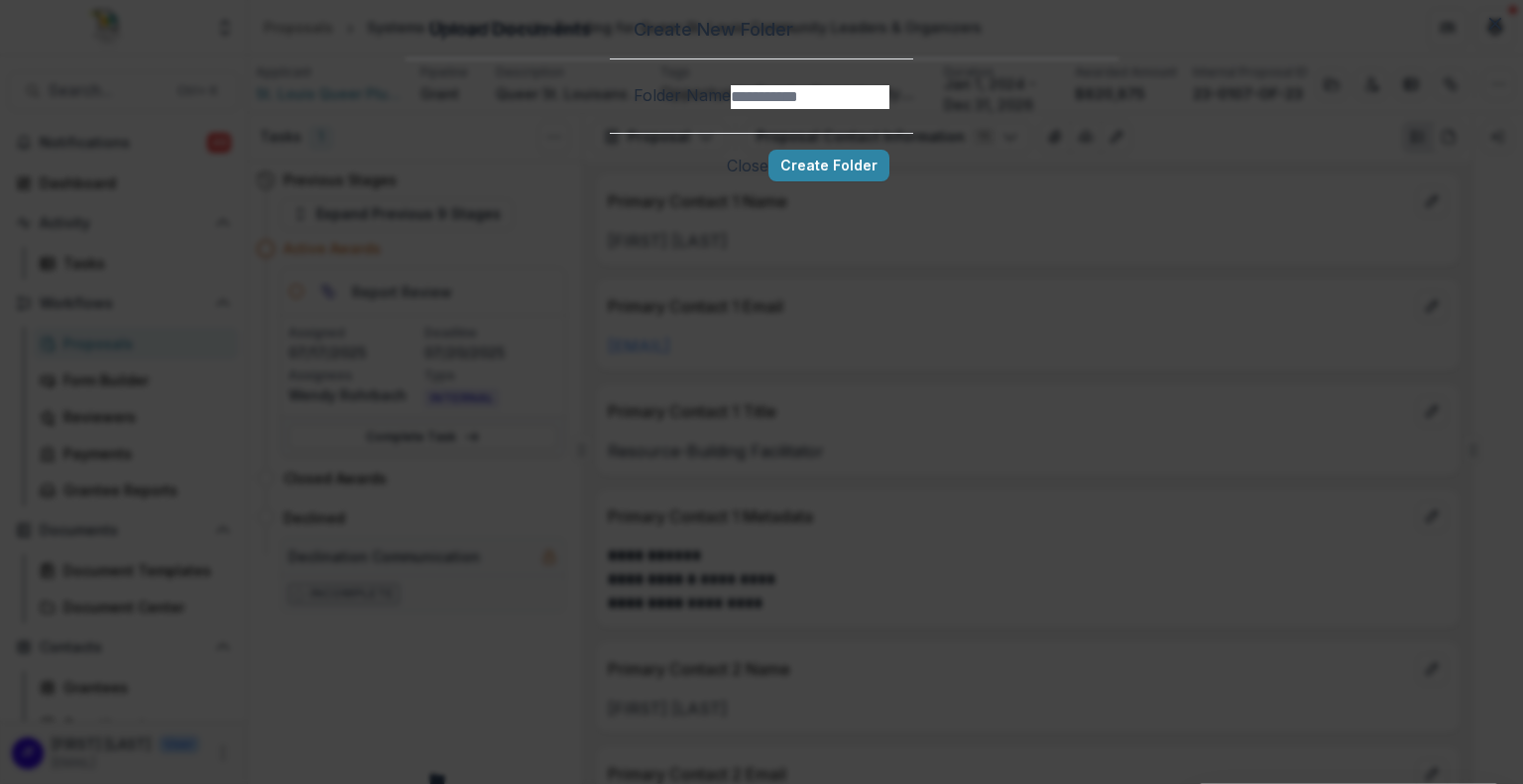 click on "Folder Name" at bounding box center (810, 97) 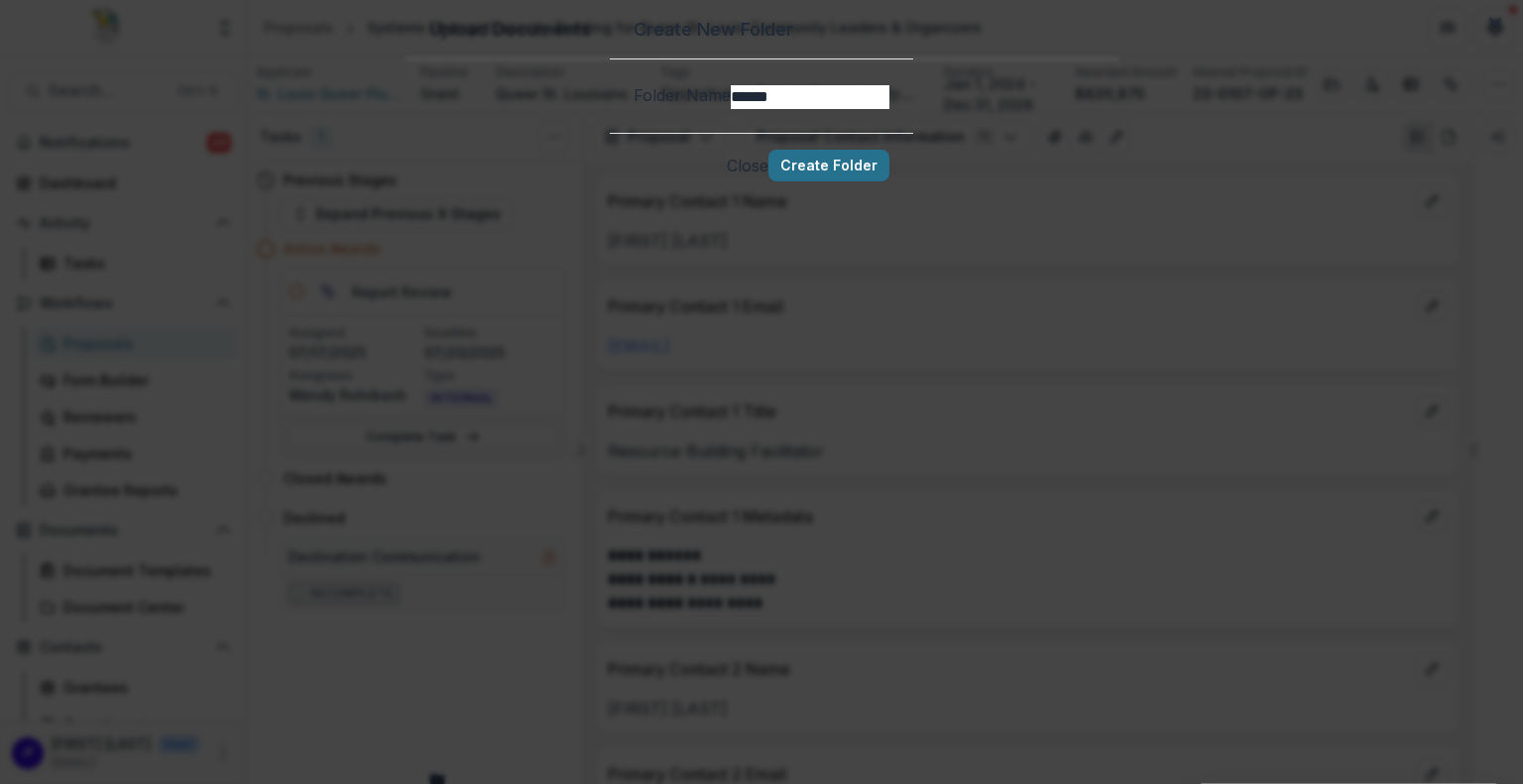 click on "Create Folder" at bounding box center [829, 166] 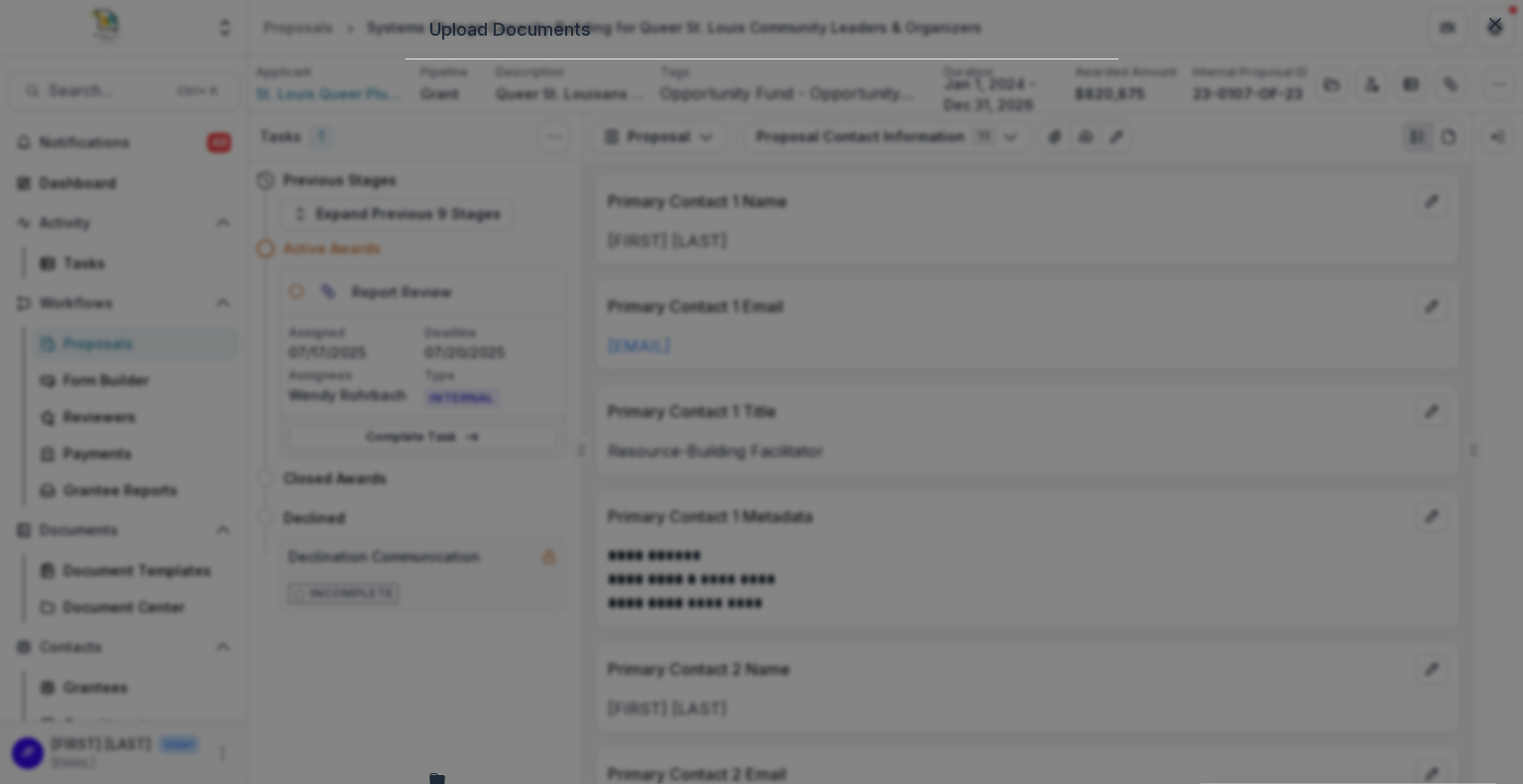type 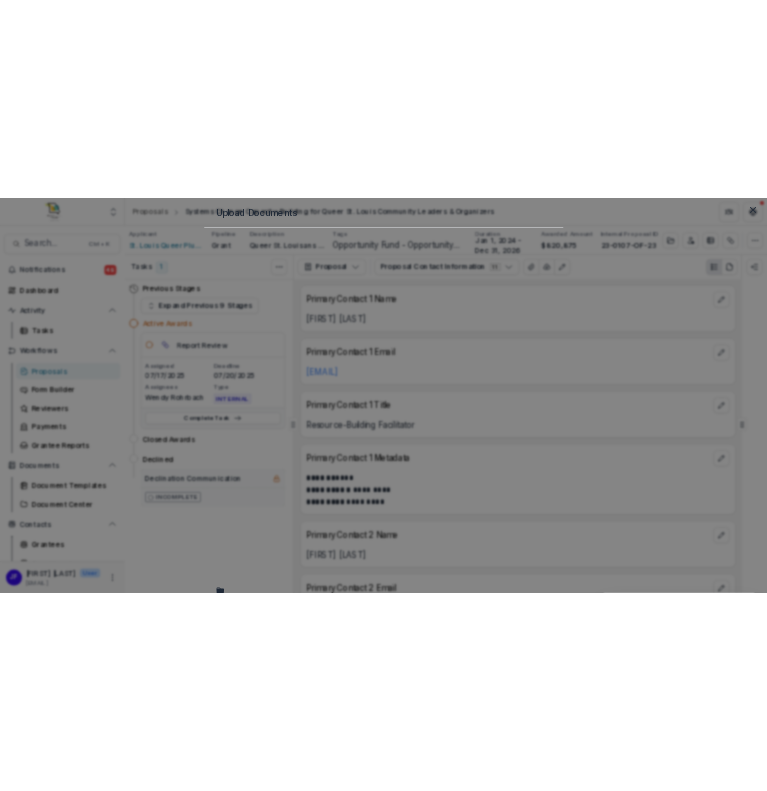 scroll, scrollTop: 0, scrollLeft: 0, axis: both 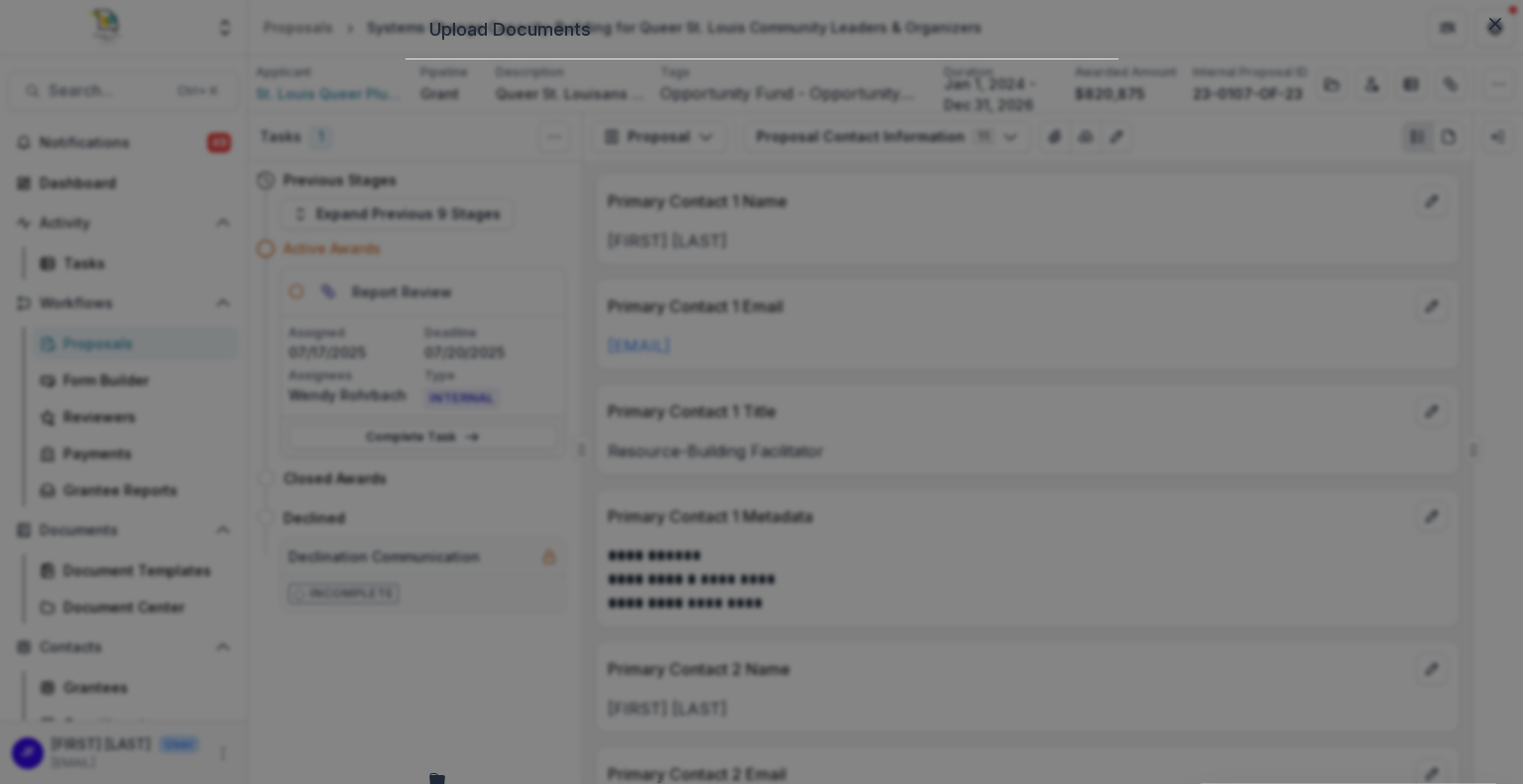 click 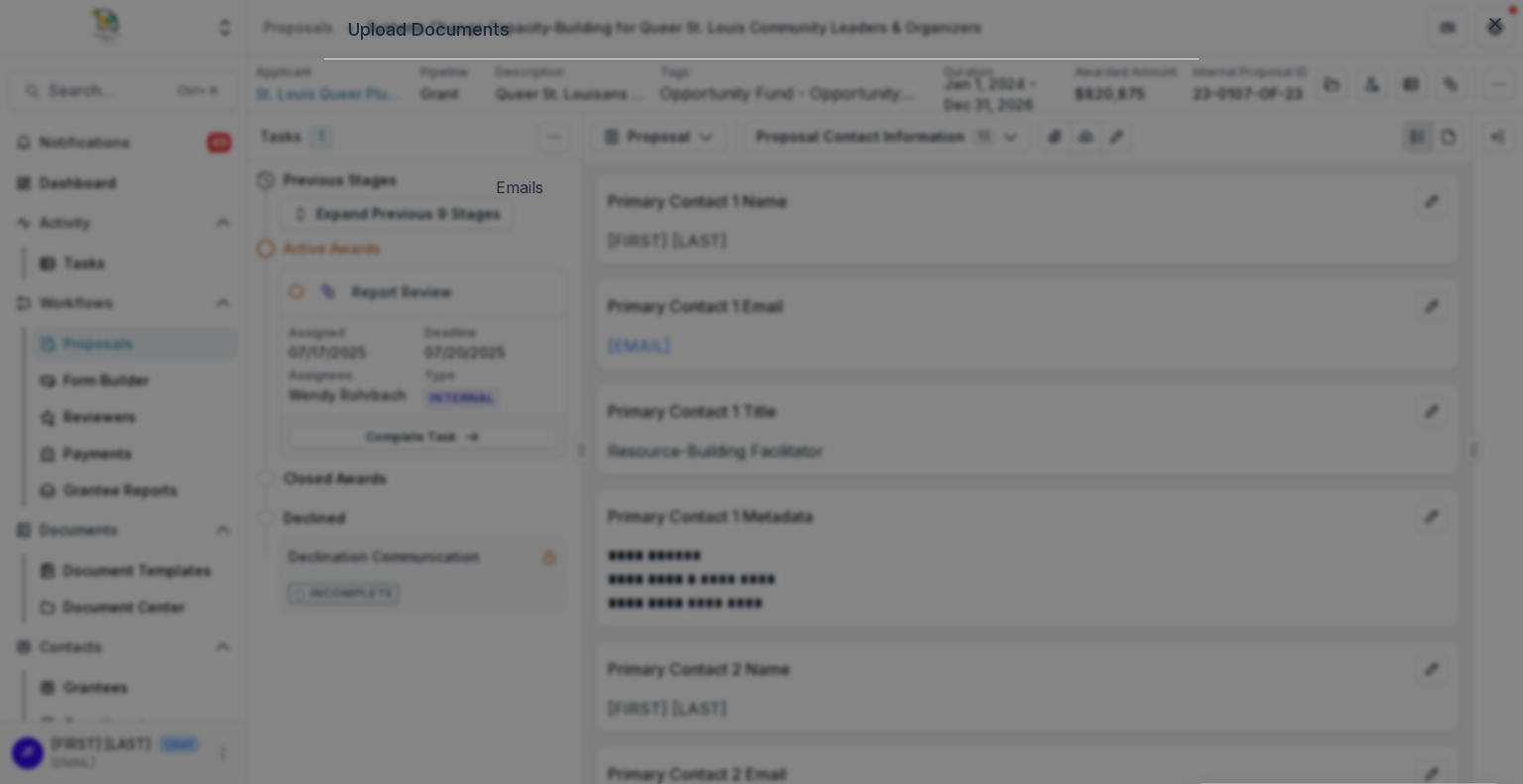 click on "Emails" at bounding box center (372, 1891) 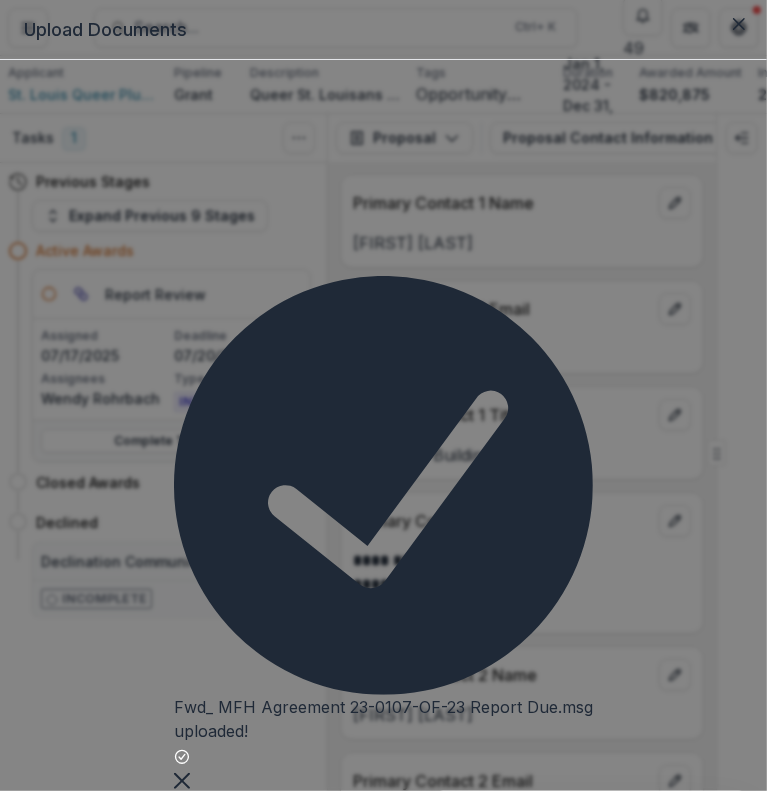 click 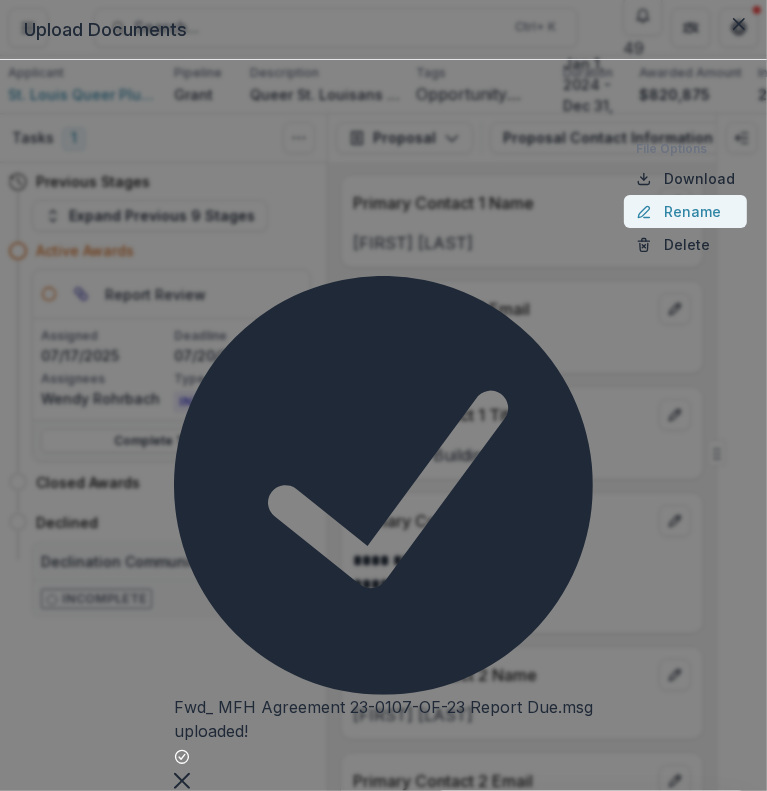 click on "Rename" at bounding box center [685, 211] 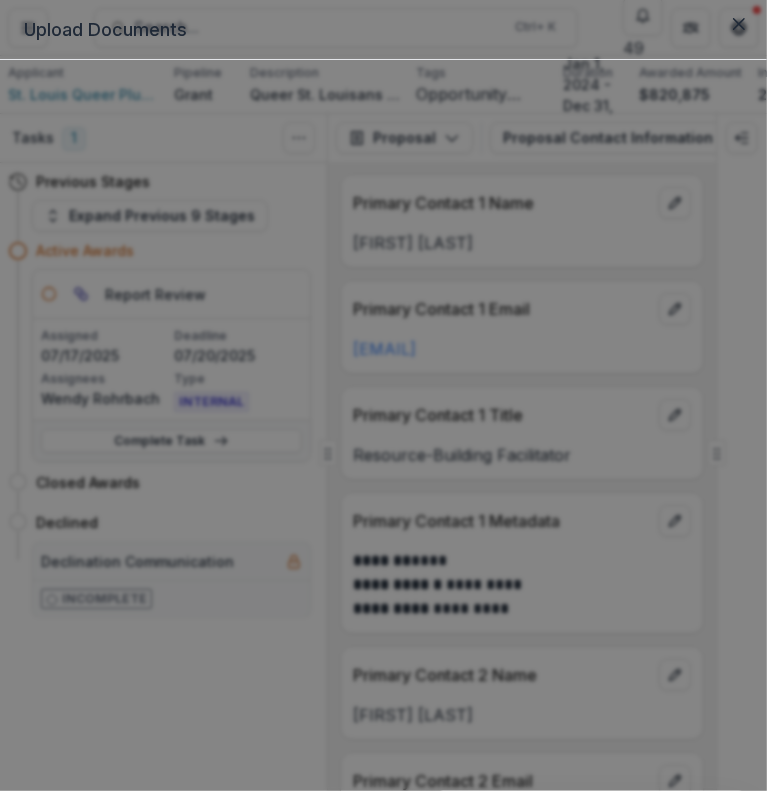 type on "**********" 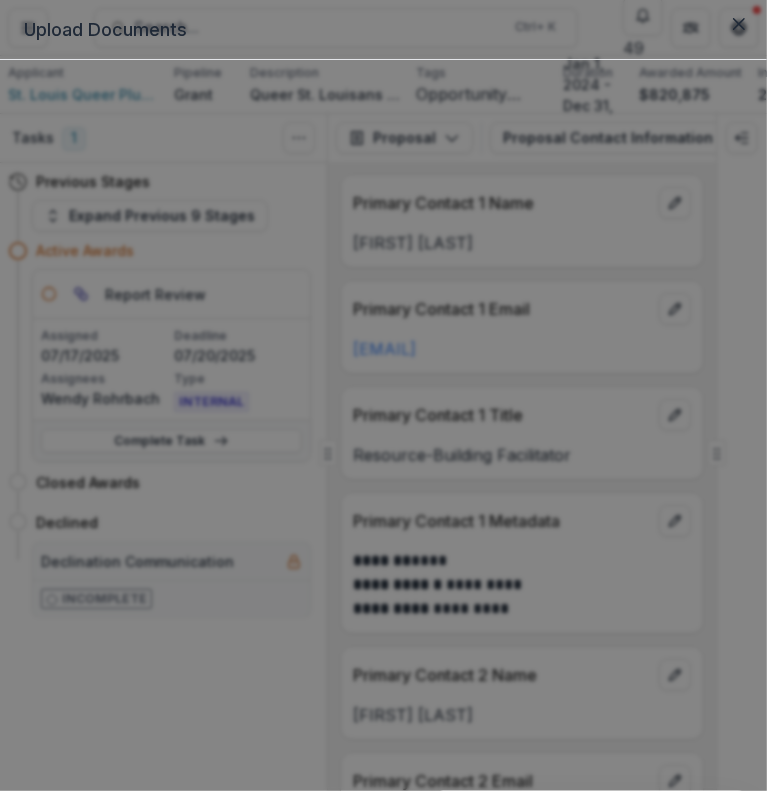 click on "Emails Folder Options Rename Add Subfolder Delete" at bounding box center (383, 1310) 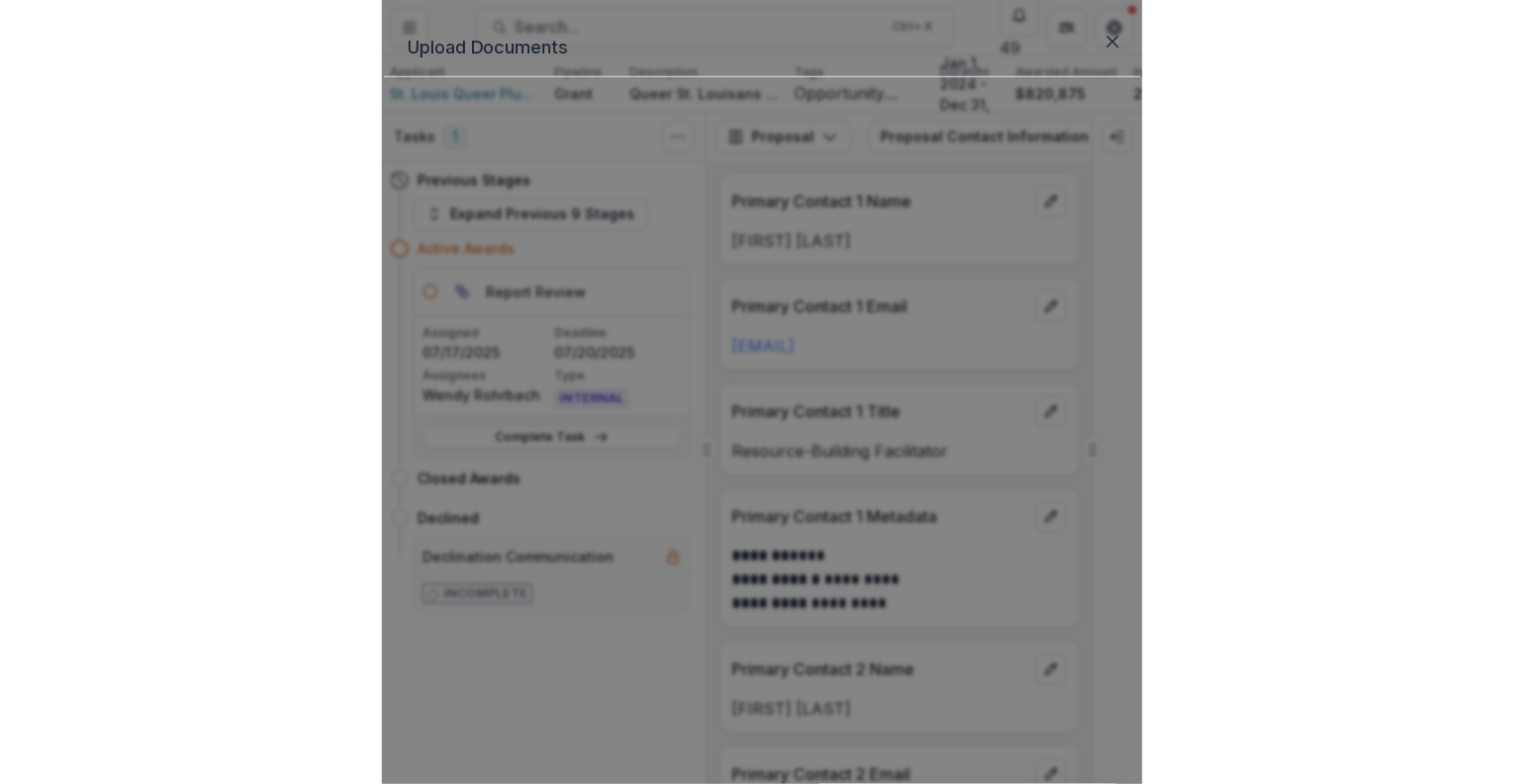 scroll, scrollTop: 0, scrollLeft: 290, axis: horizontal 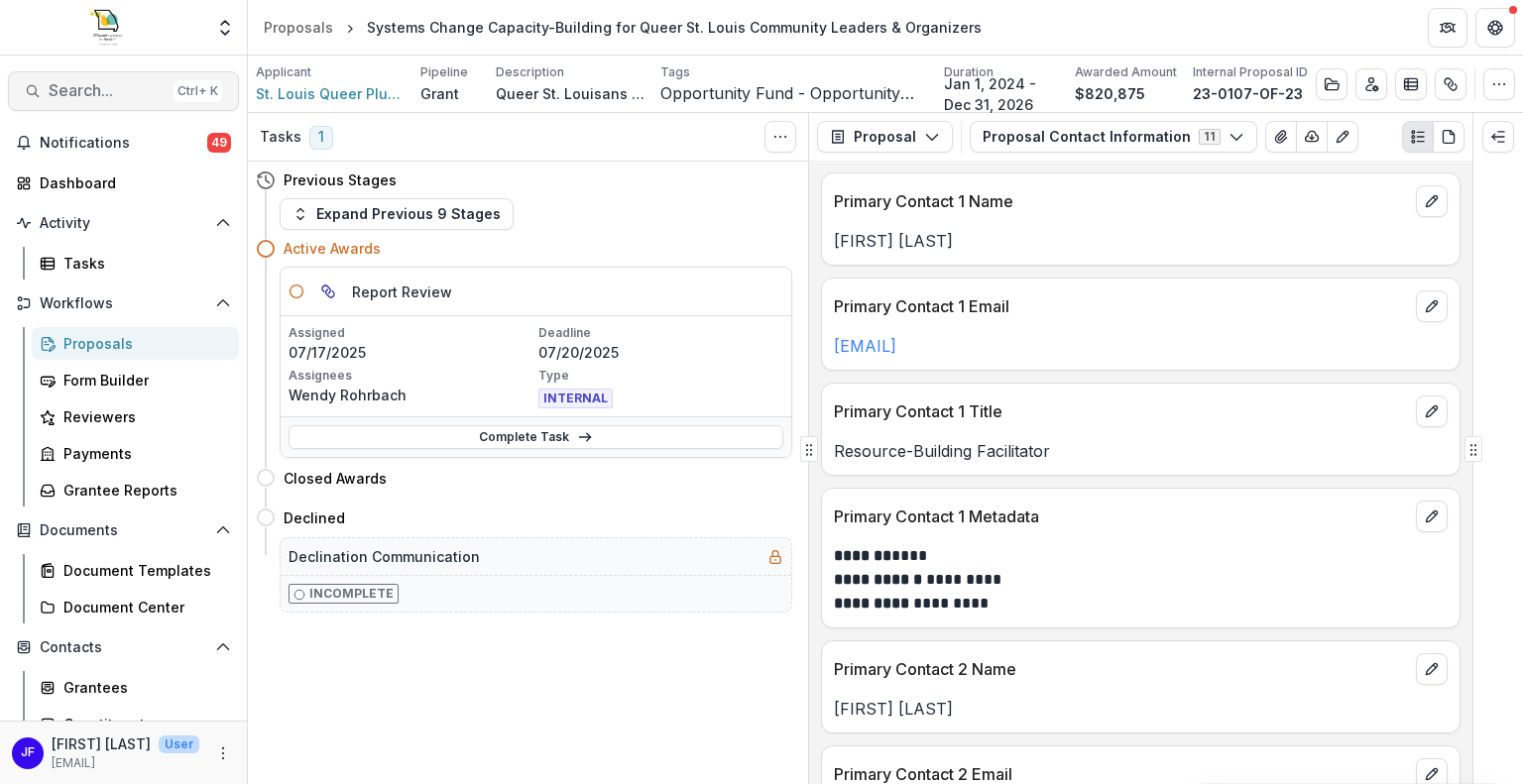 click on "Search..." at bounding box center (107, 90) 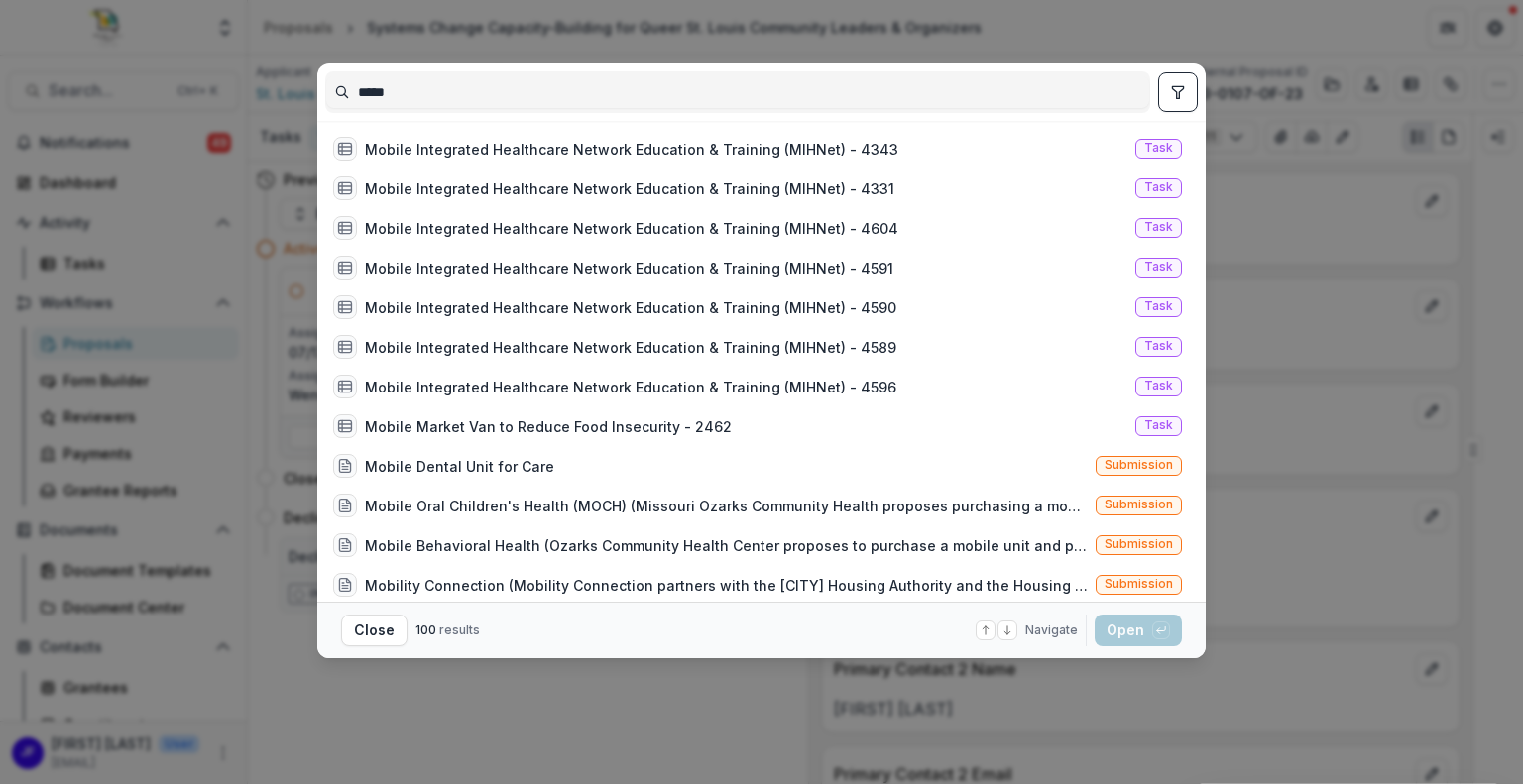 click 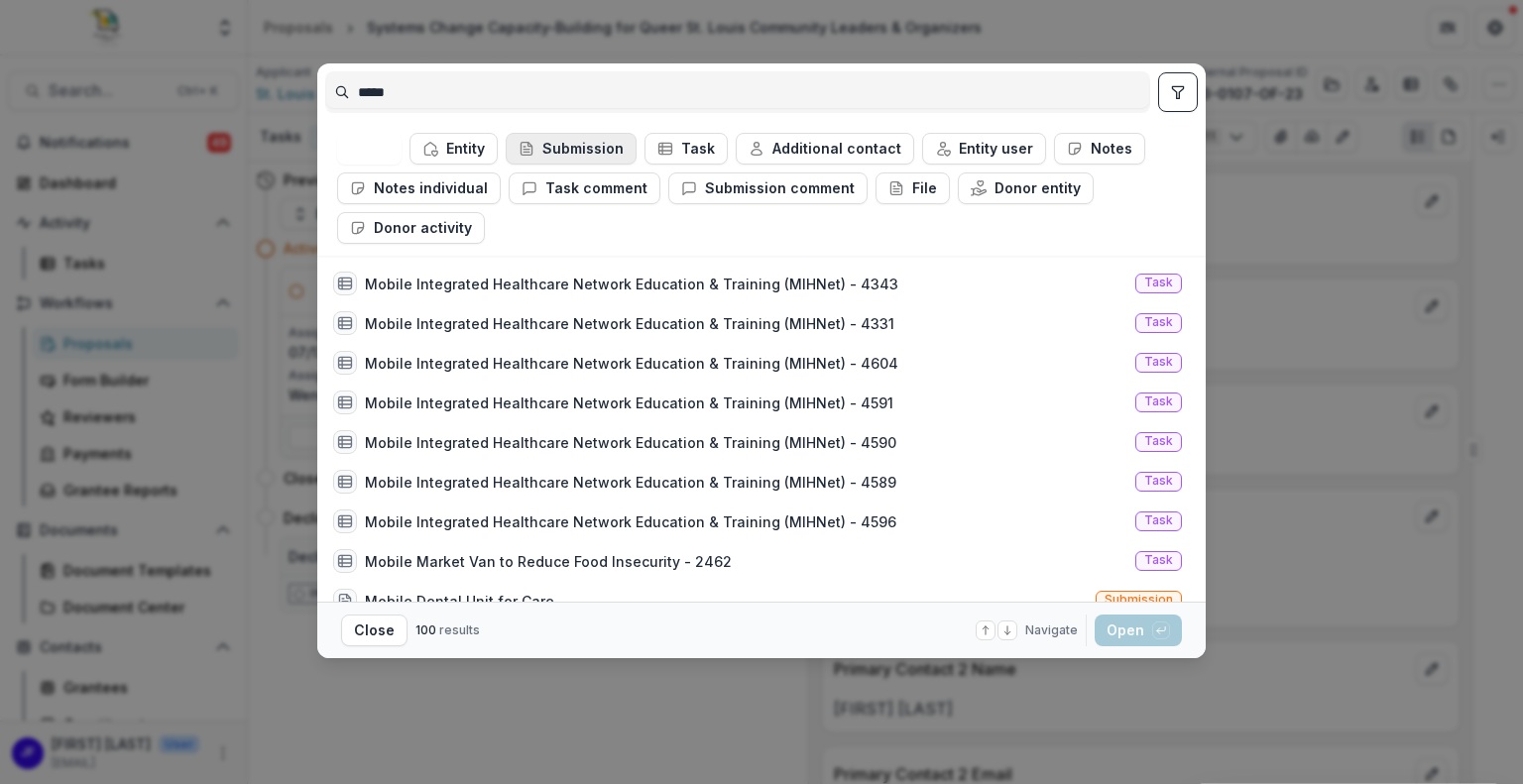 click on "Submission" at bounding box center [571, 149] 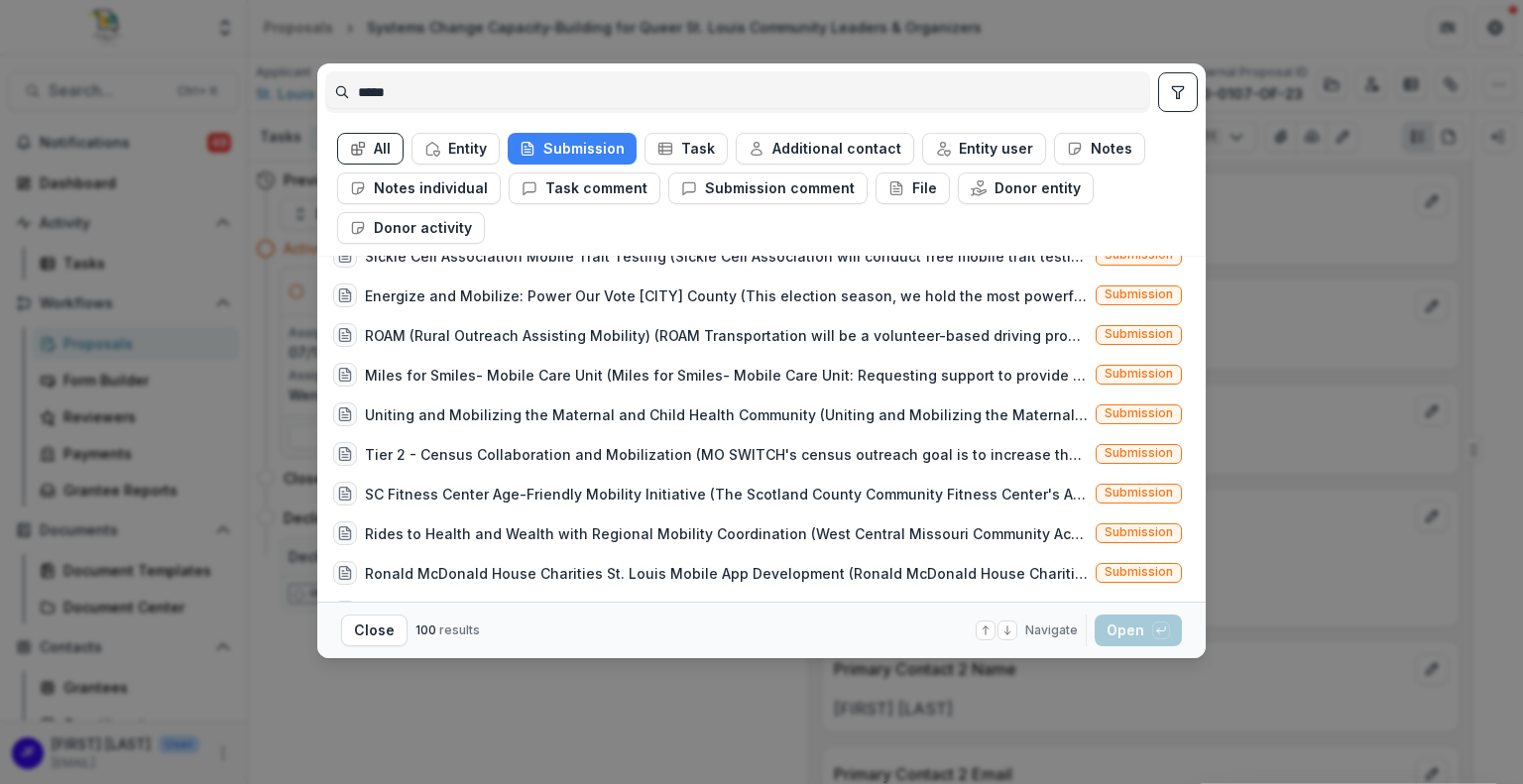 scroll, scrollTop: 1586, scrollLeft: 0, axis: vertical 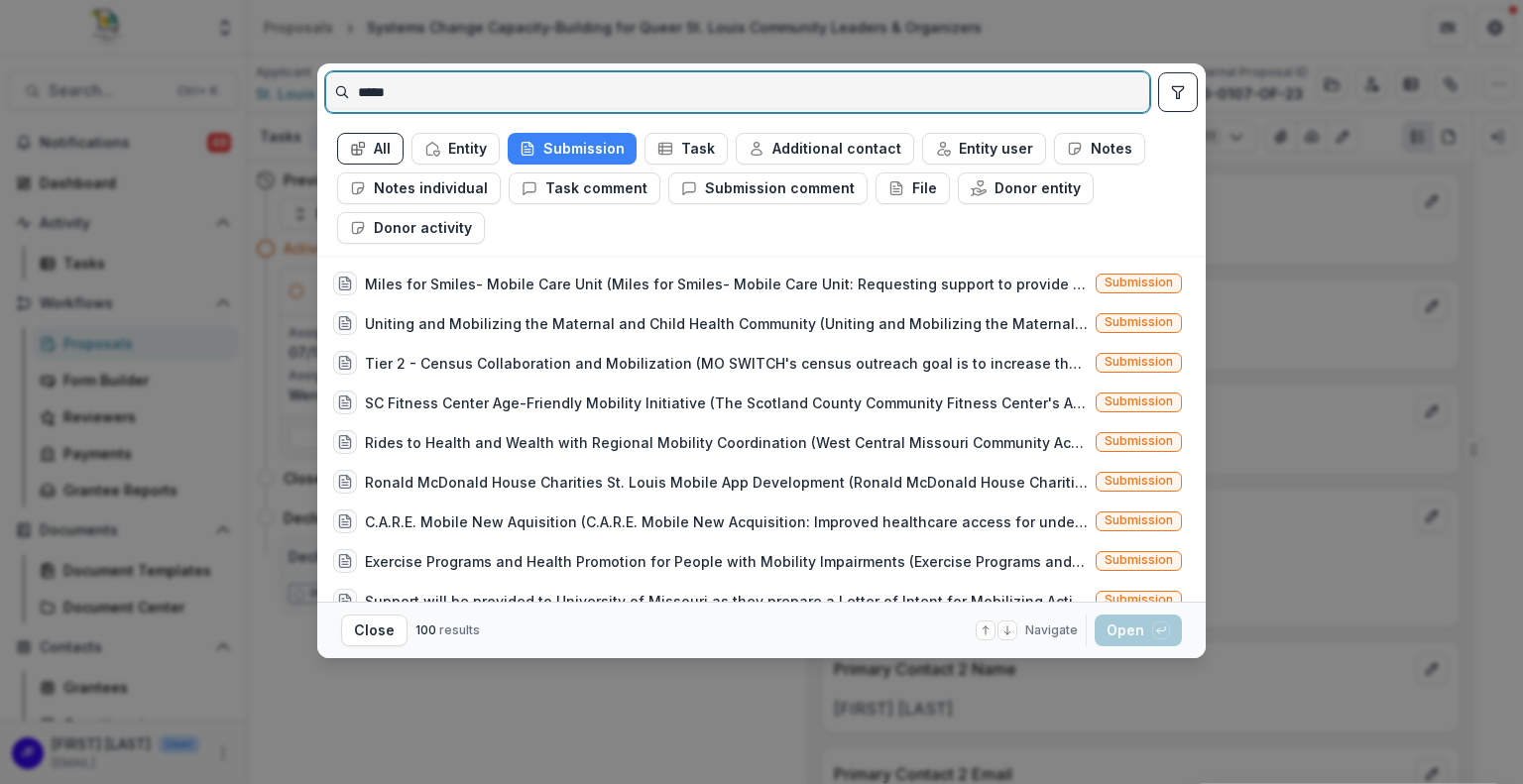 click on "*****" at bounding box center [738, 92] 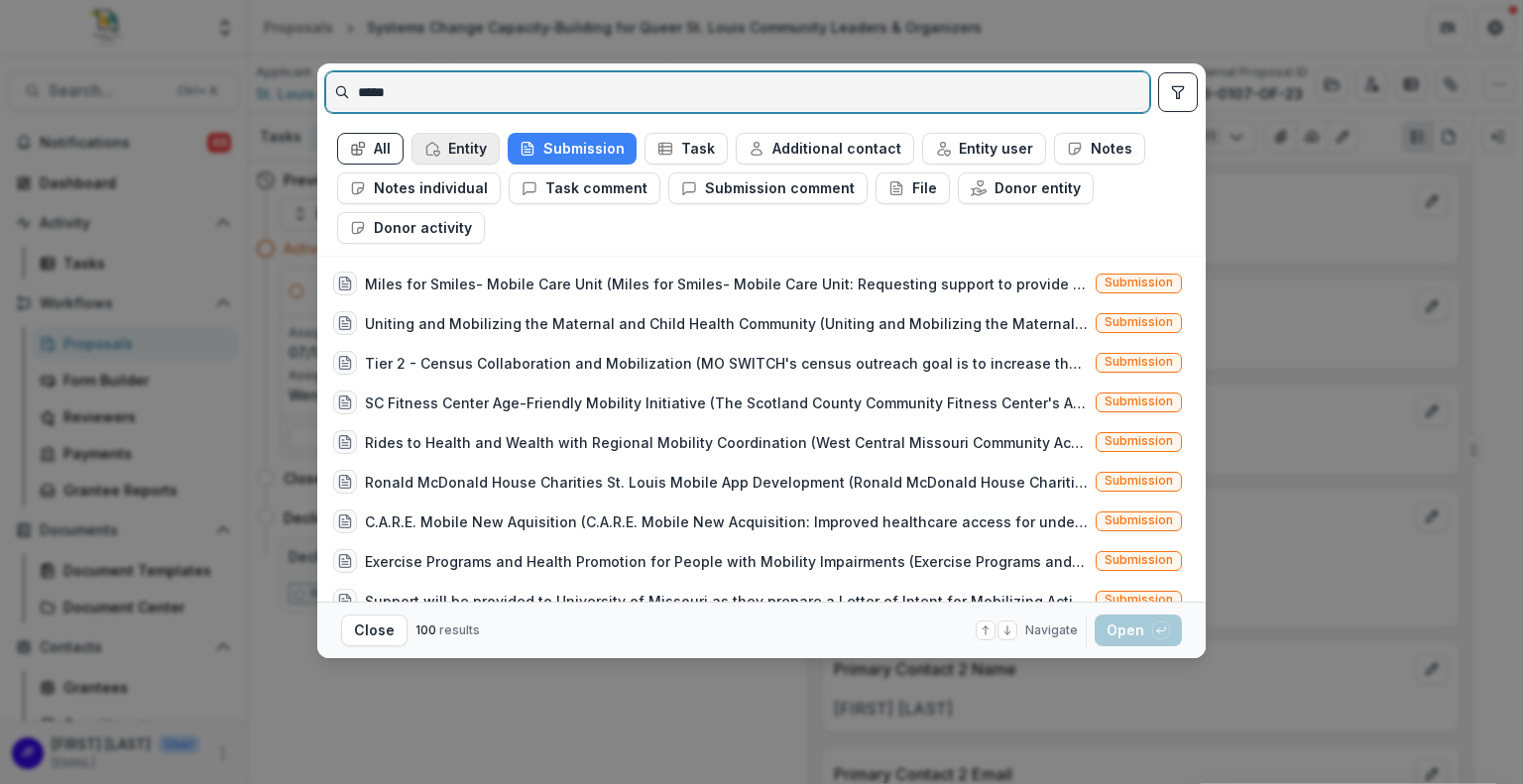 drag, startPoint x: 446, startPoint y: 89, endPoint x: 436, endPoint y: 134, distance: 46.09772 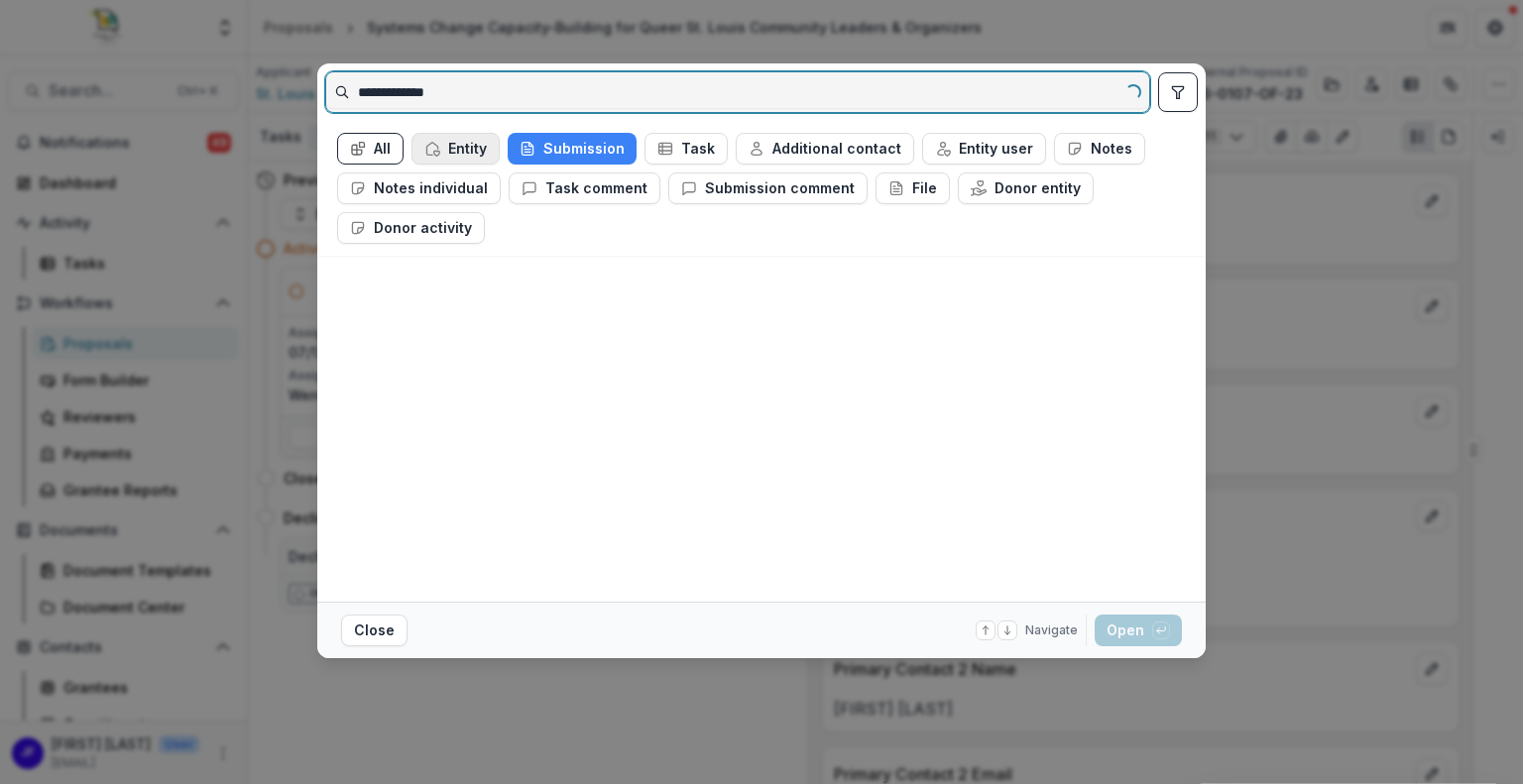 scroll, scrollTop: 0, scrollLeft: 0, axis: both 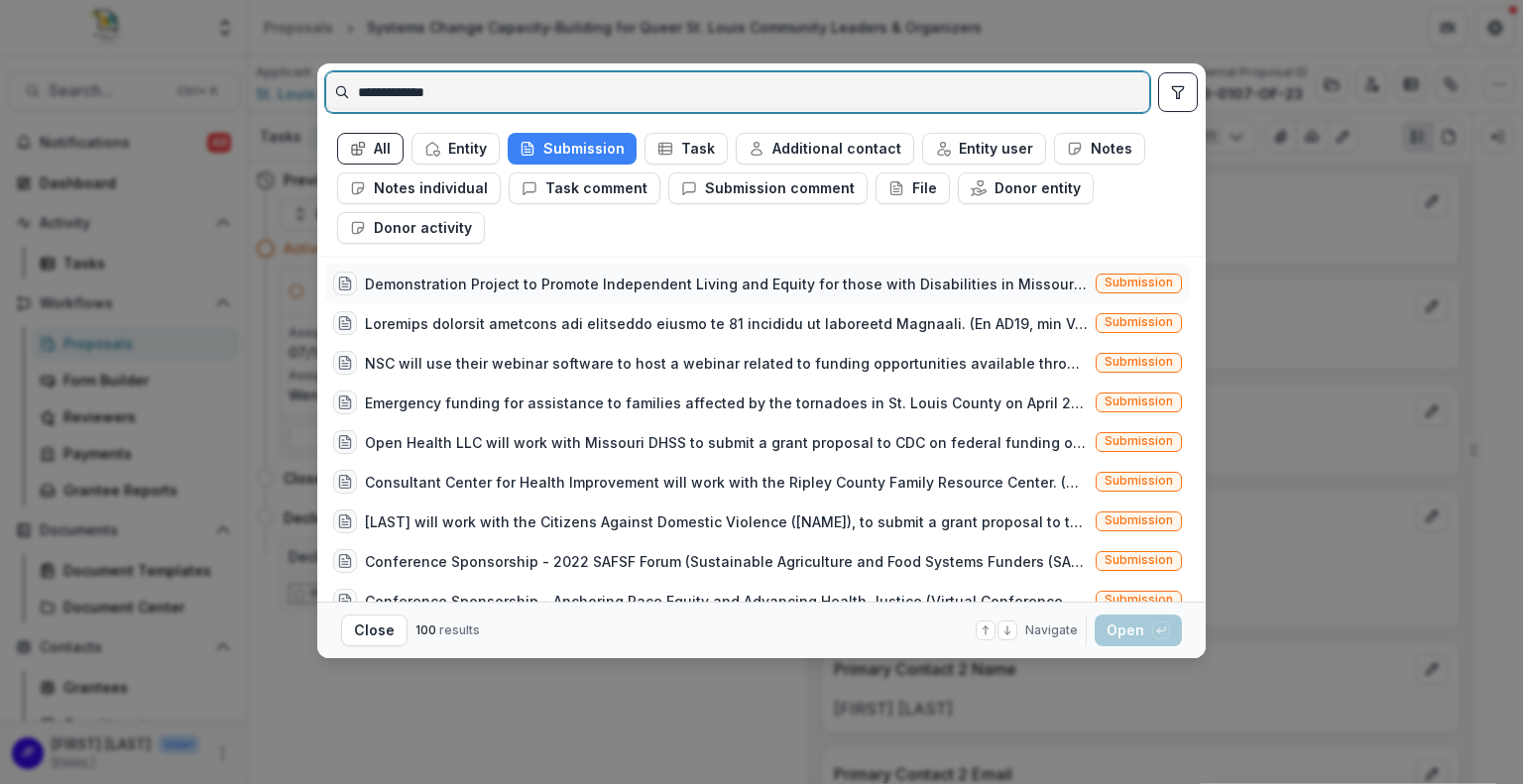type on "**********" 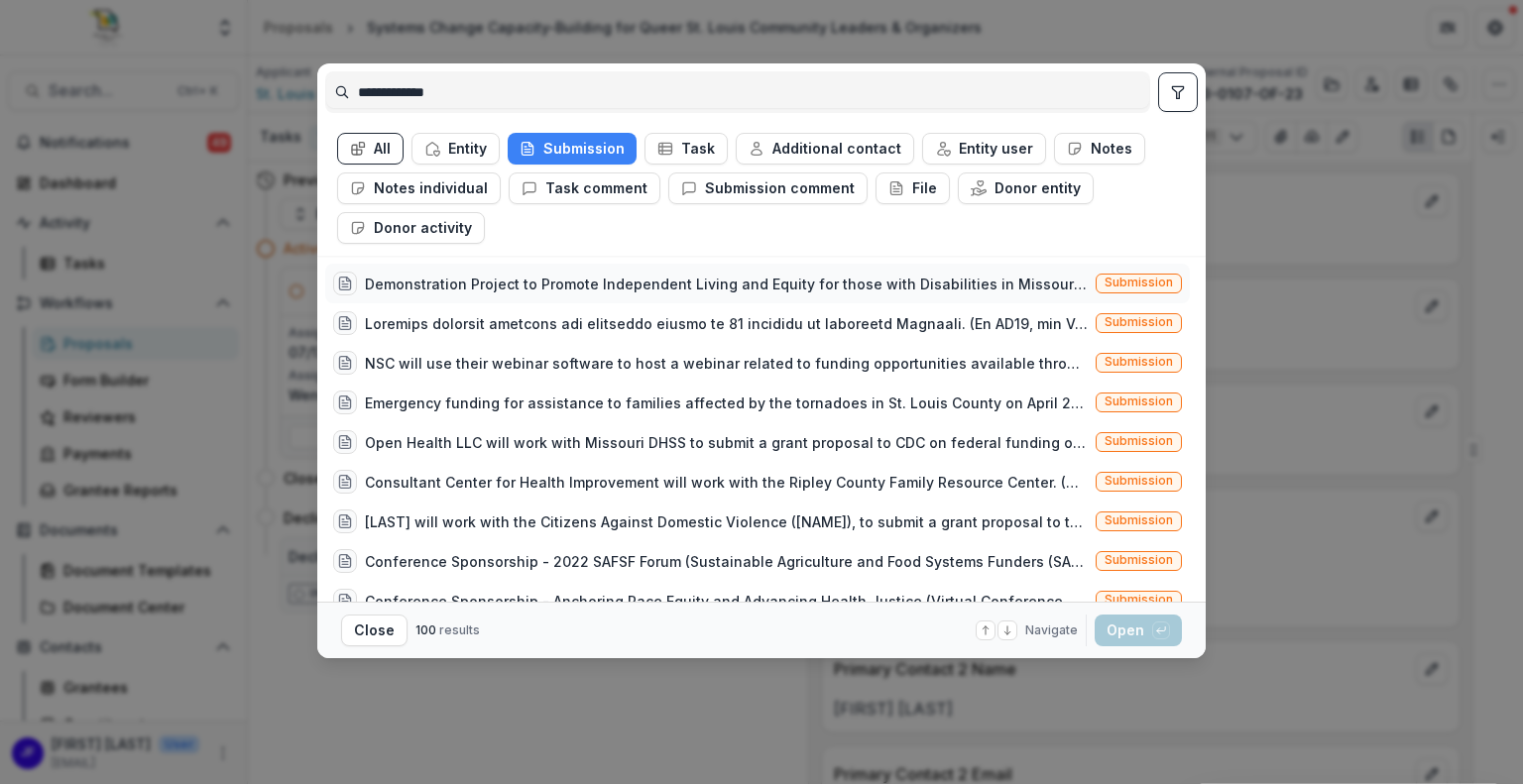 click on "Demonstration Project to Promote Independent Living and Equity for those with Disabilities in Missouri (This proposed one-year demonstration project is intended to showcase innovative strategies to improve functional independence for Missourian with disabilities and to demonstrate the unique value of the CDS program to policy makers and others to help ensure equitable funding compared to other Missouri Home Community-Based Service programs.)" at bounding box center (726, 283) 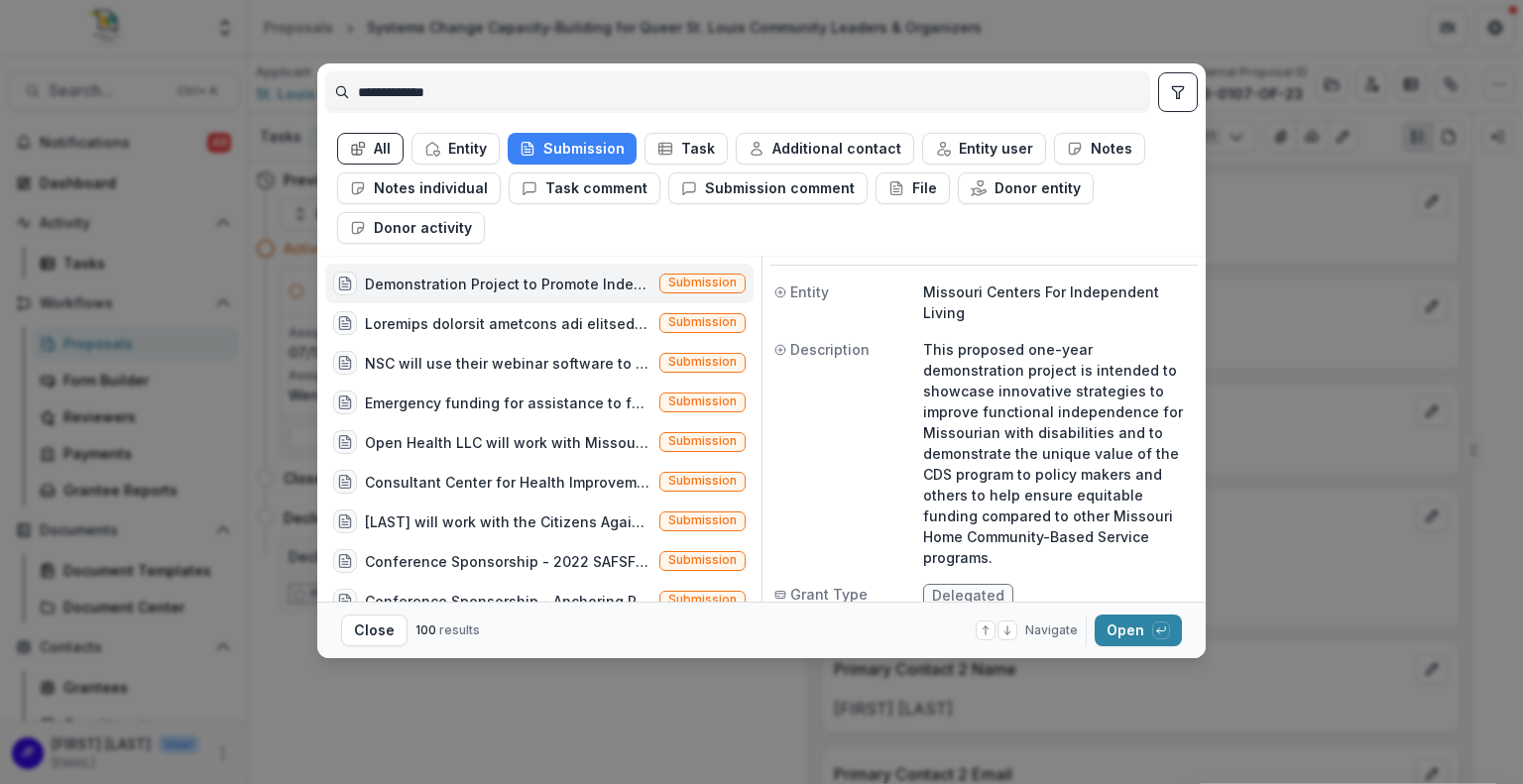 scroll, scrollTop: 99, scrollLeft: 0, axis: vertical 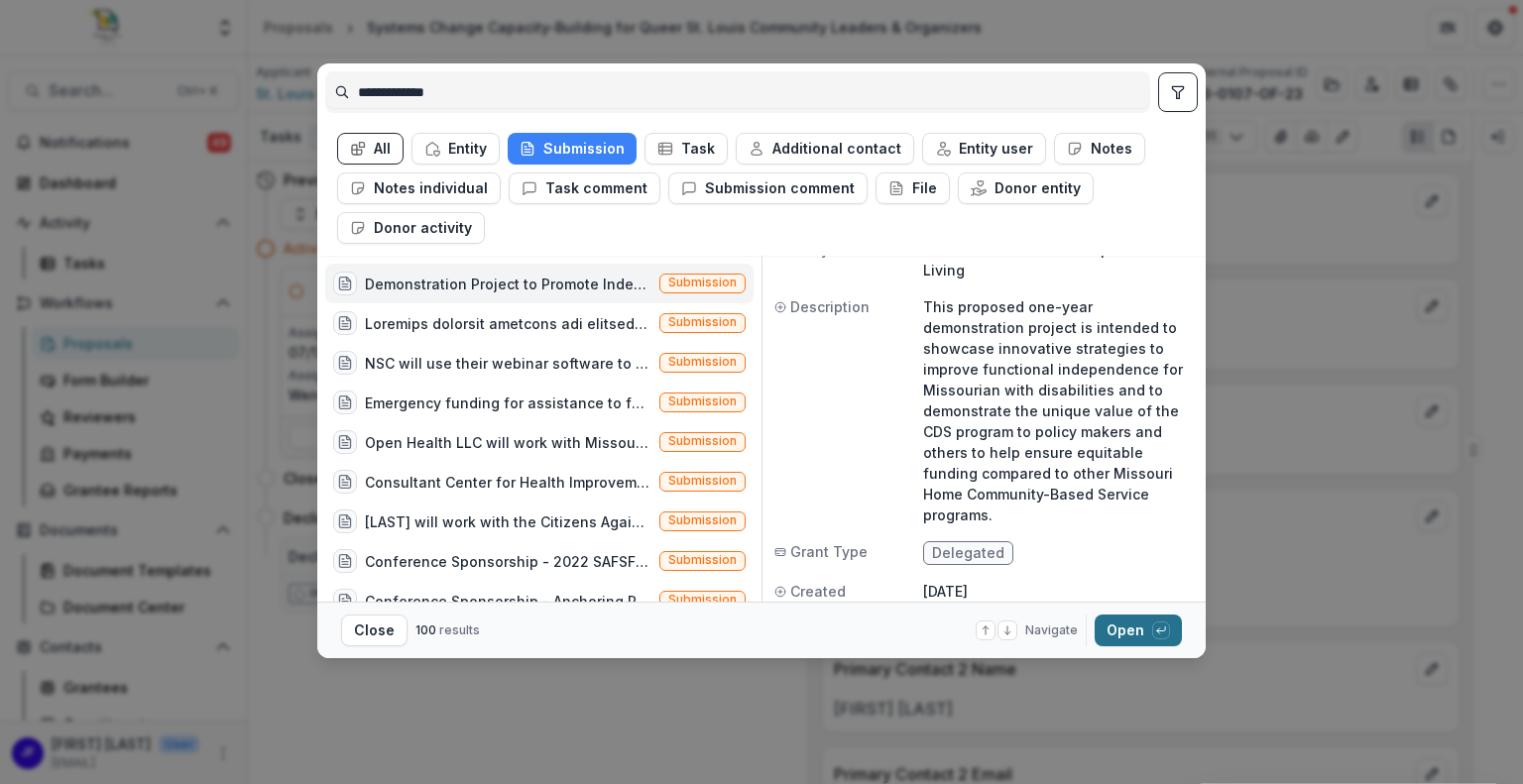 click on "Open with enter key" at bounding box center [1138, 630] 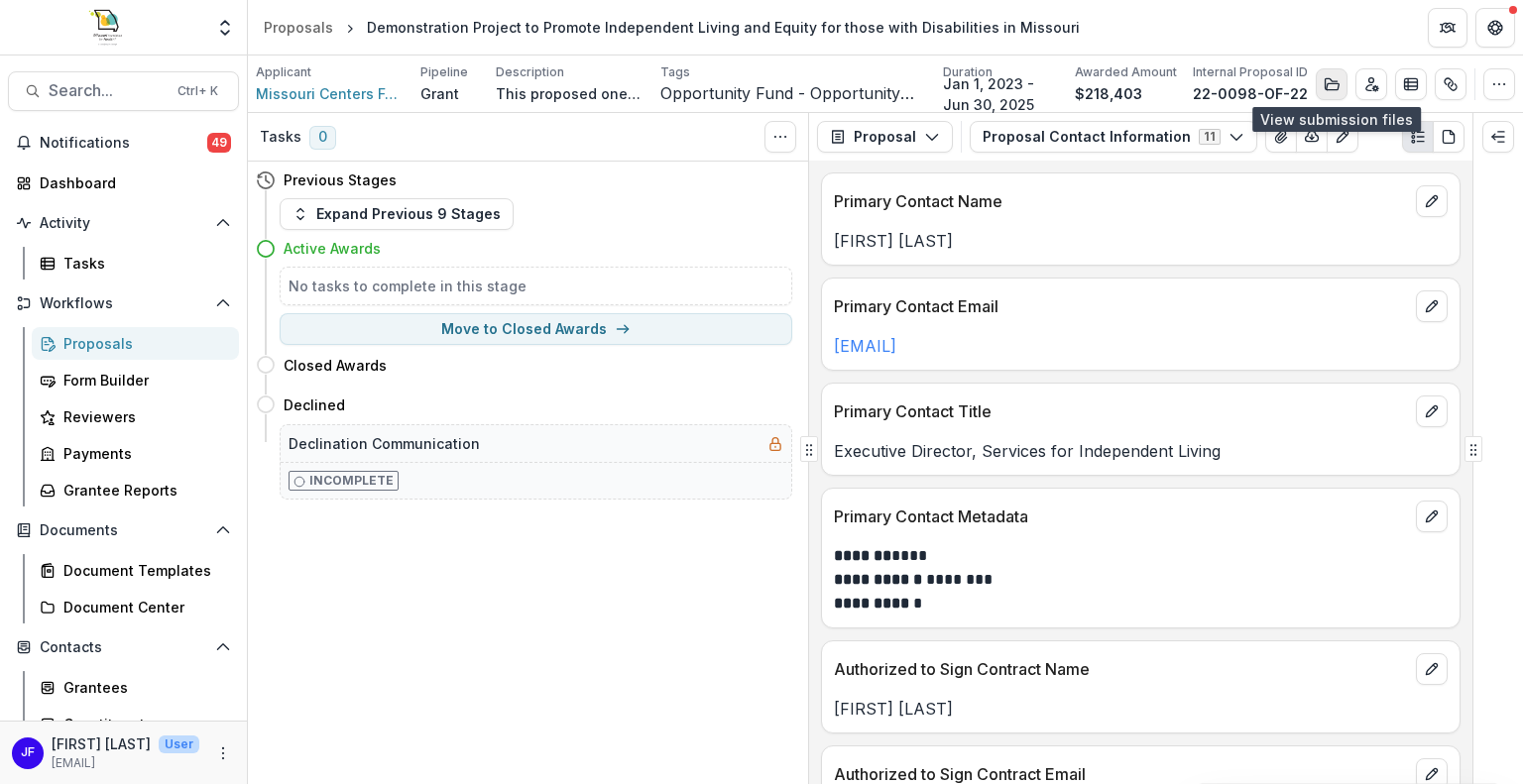 click 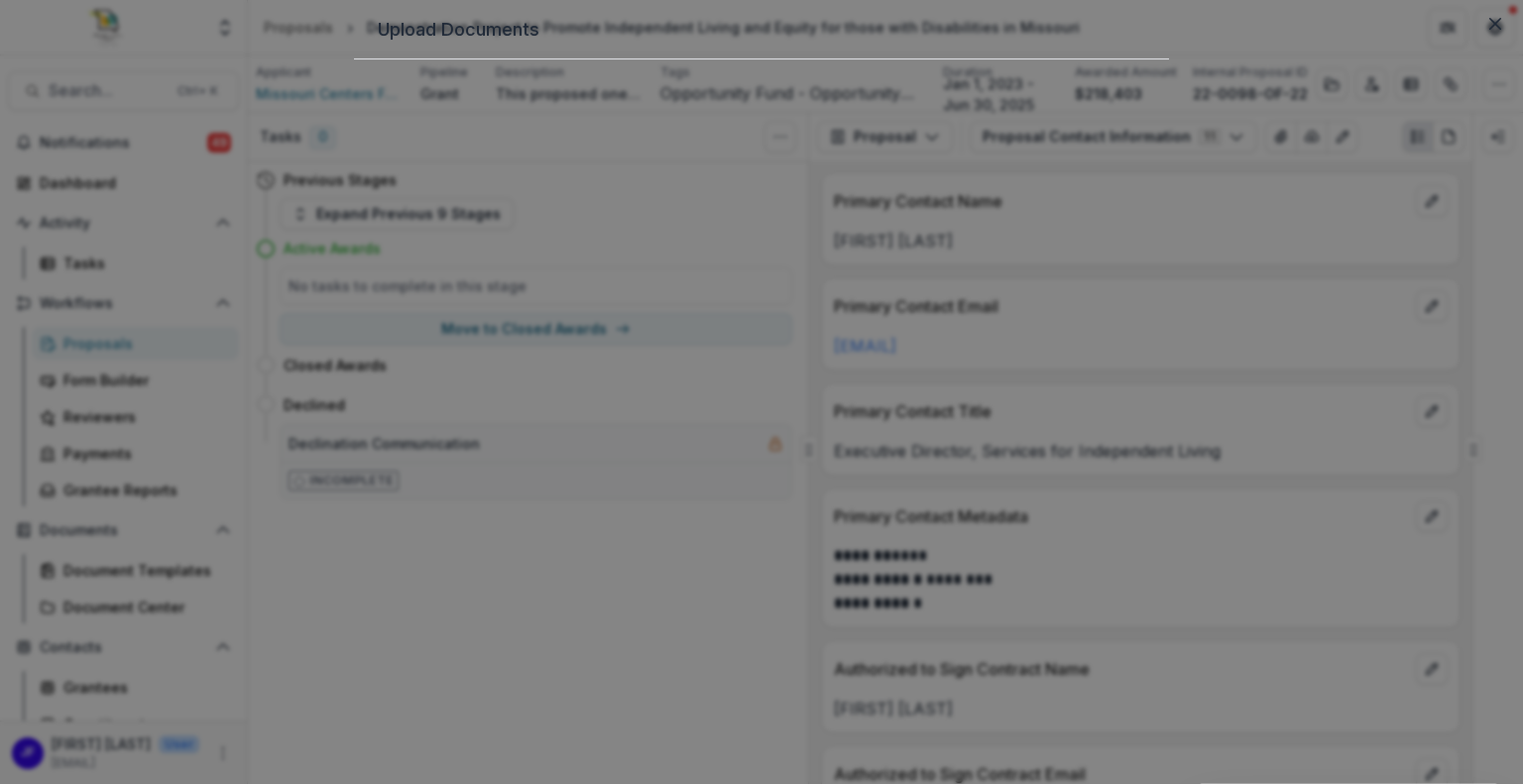 click 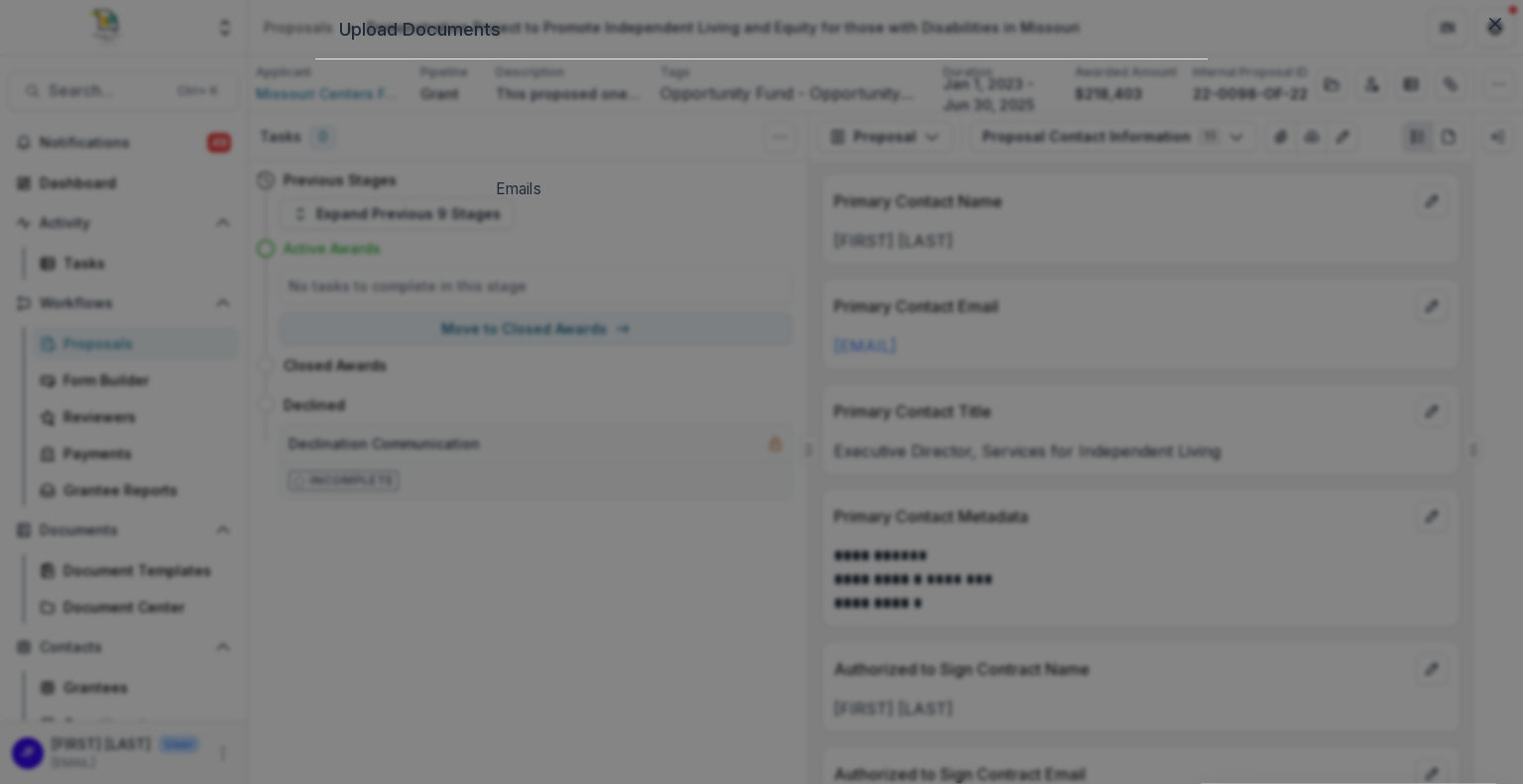 click on "Emails" at bounding box center (332, 2050) 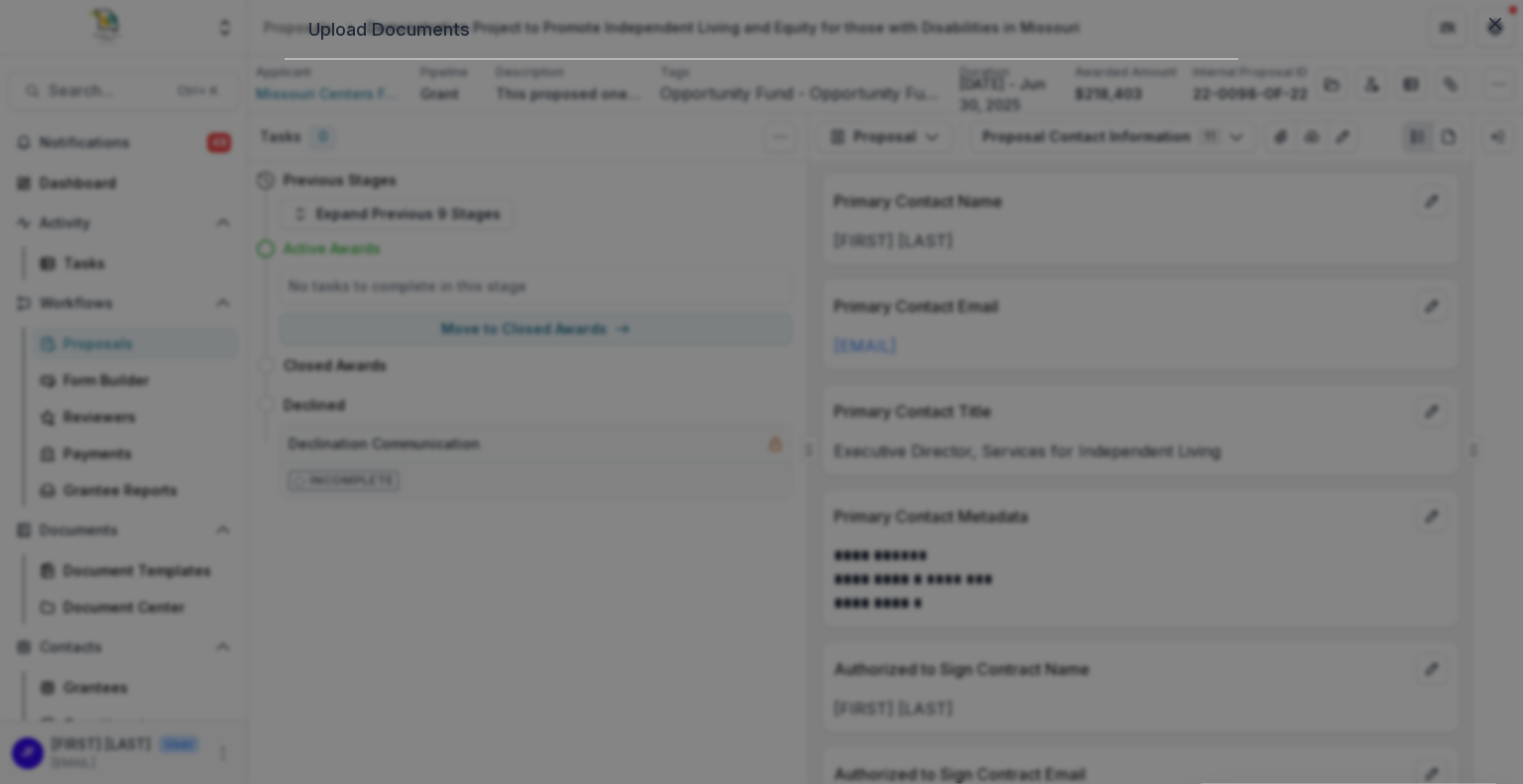 click 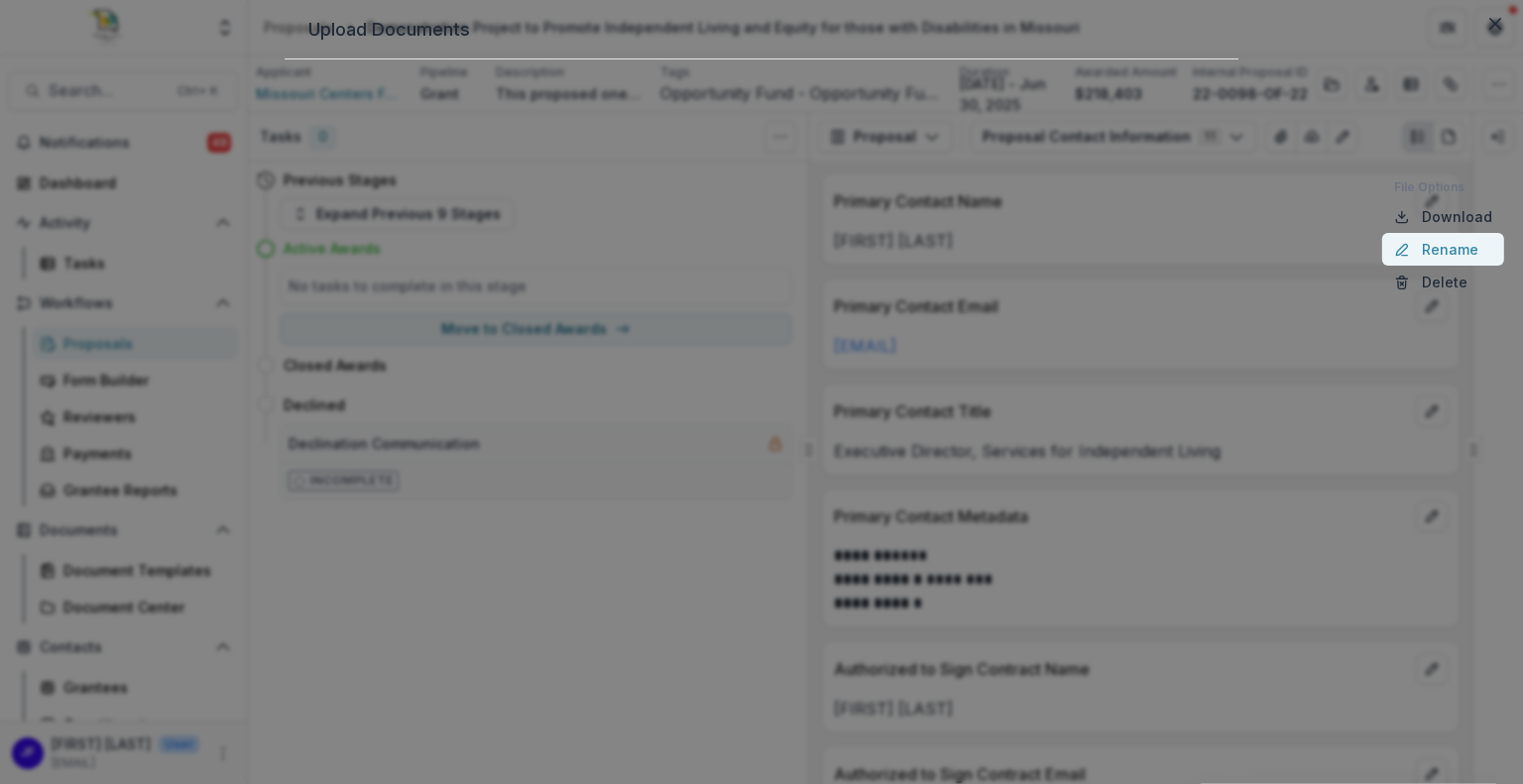 click on "Rename" at bounding box center [1443, 249] 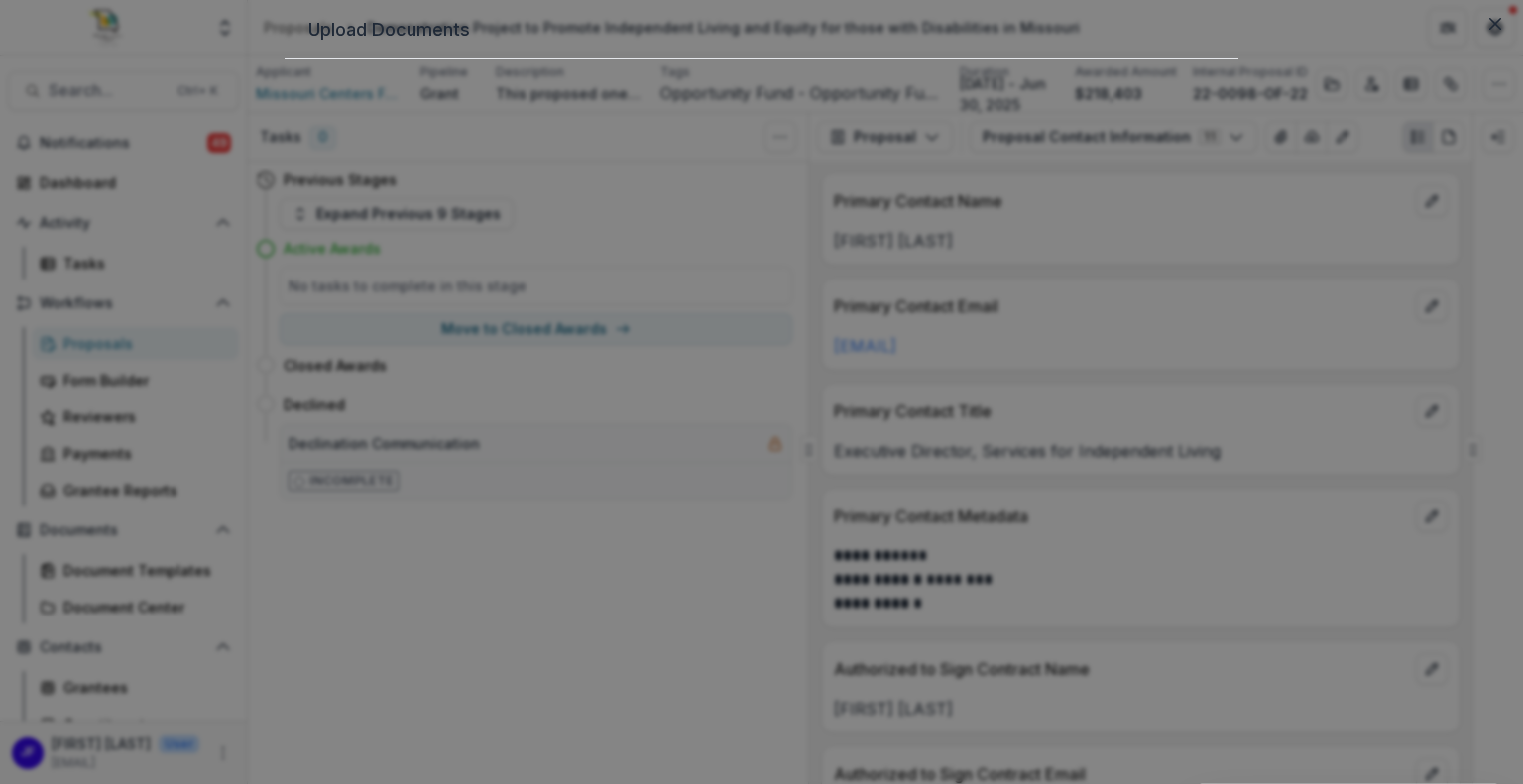click on "**********" at bounding box center [388, 2179] 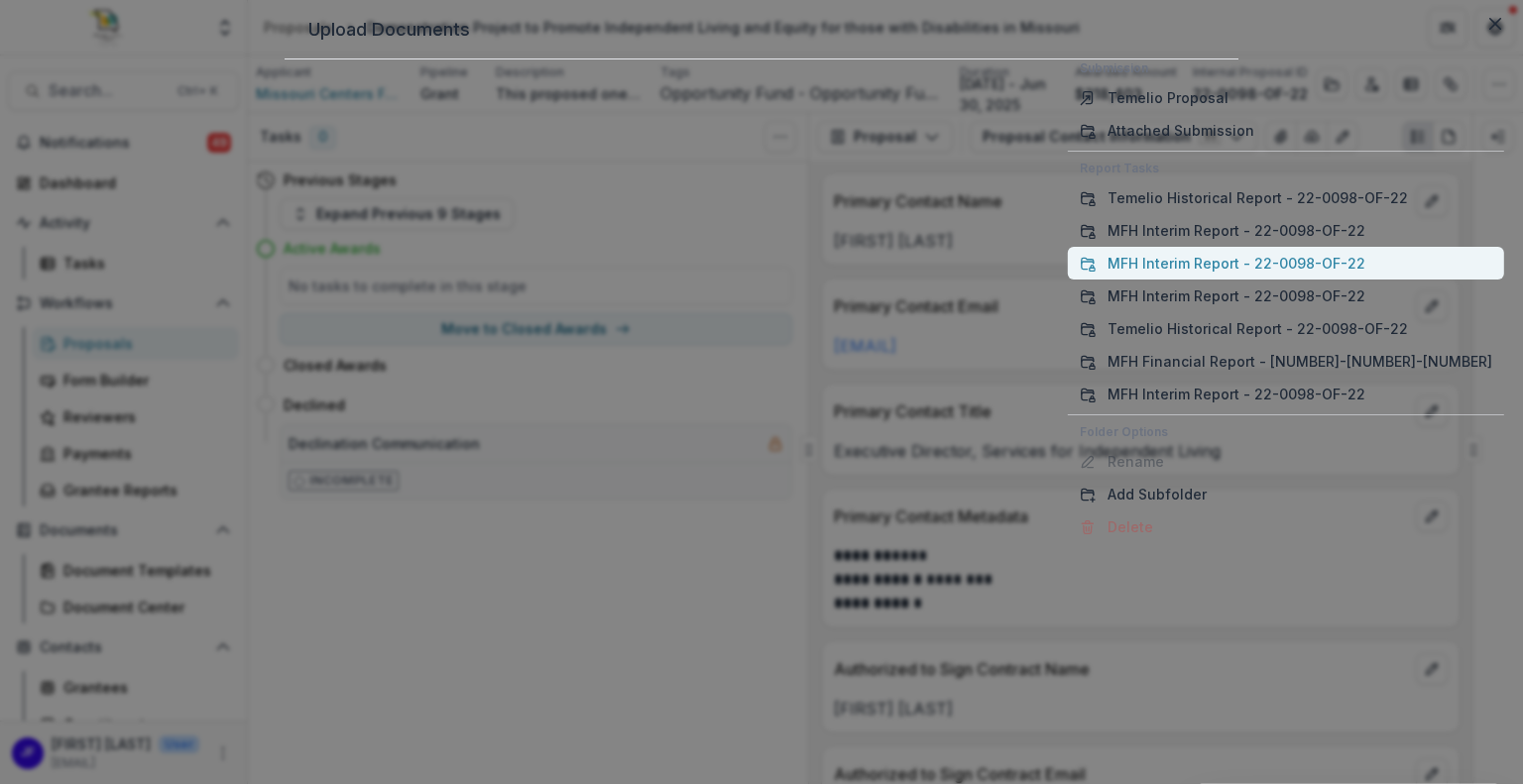 scroll, scrollTop: 369, scrollLeft: 0, axis: vertical 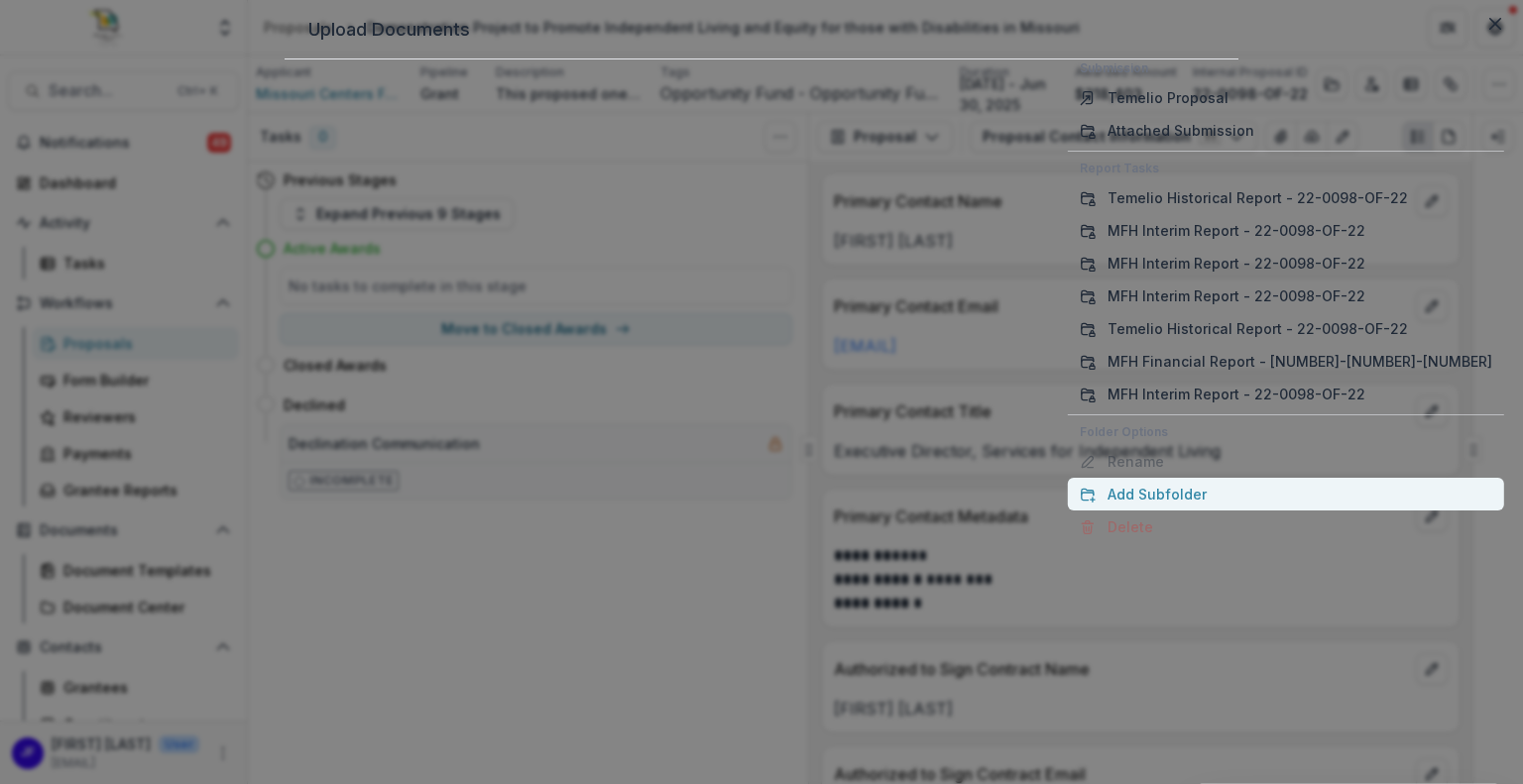 click on "Add Subfolder" at bounding box center (1286, 494) 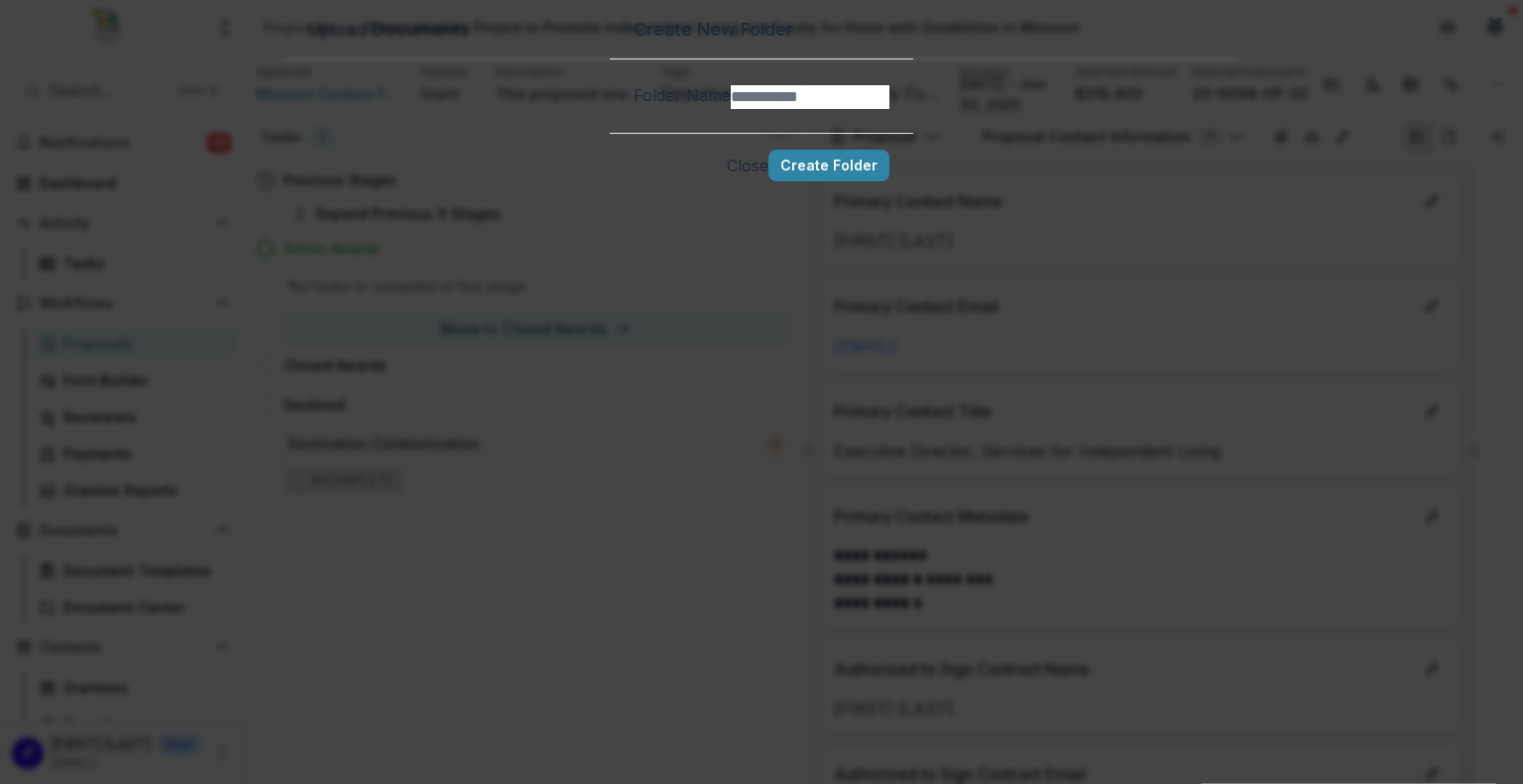 click on "Folder Name" at bounding box center [810, 97] 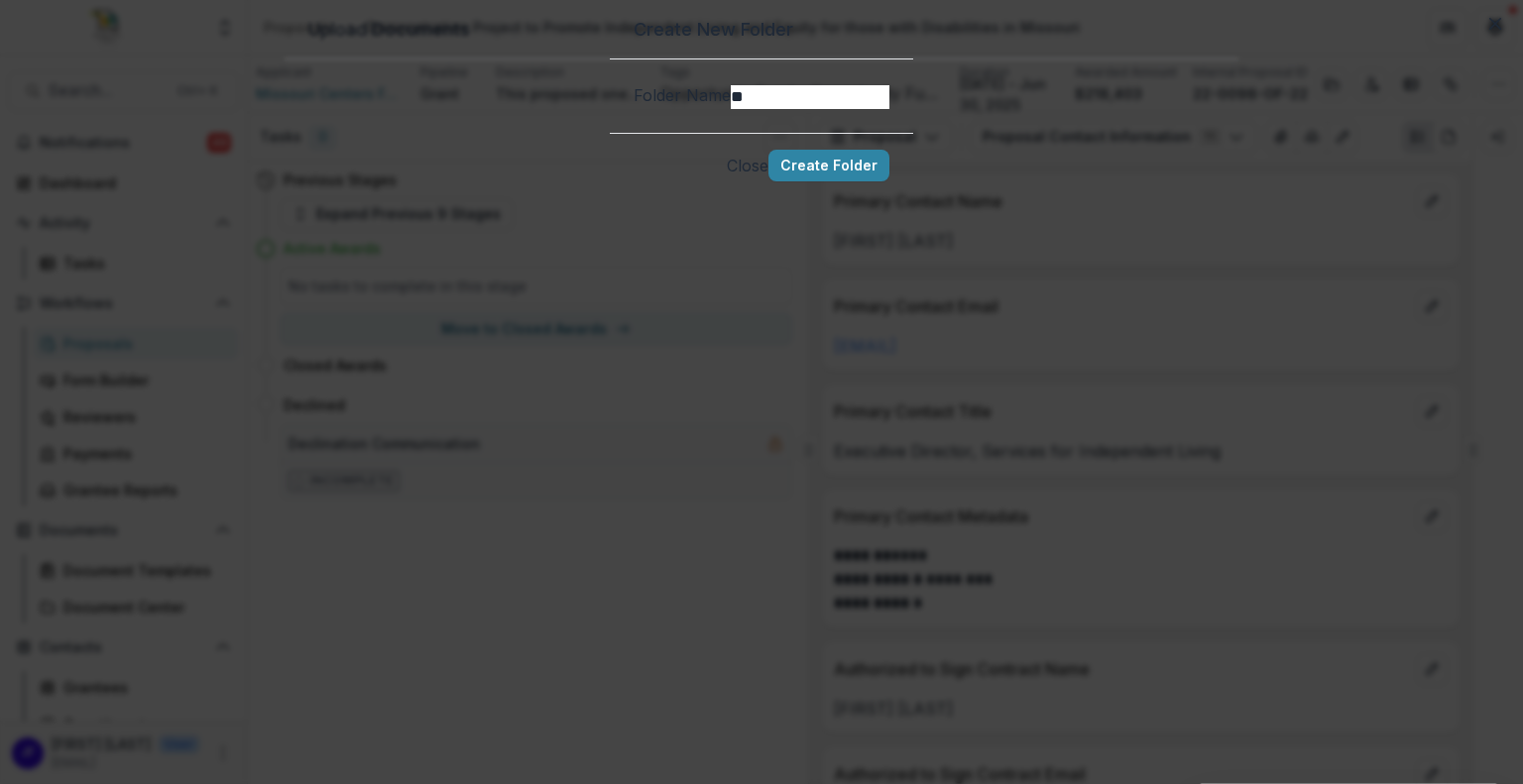 type on "*" 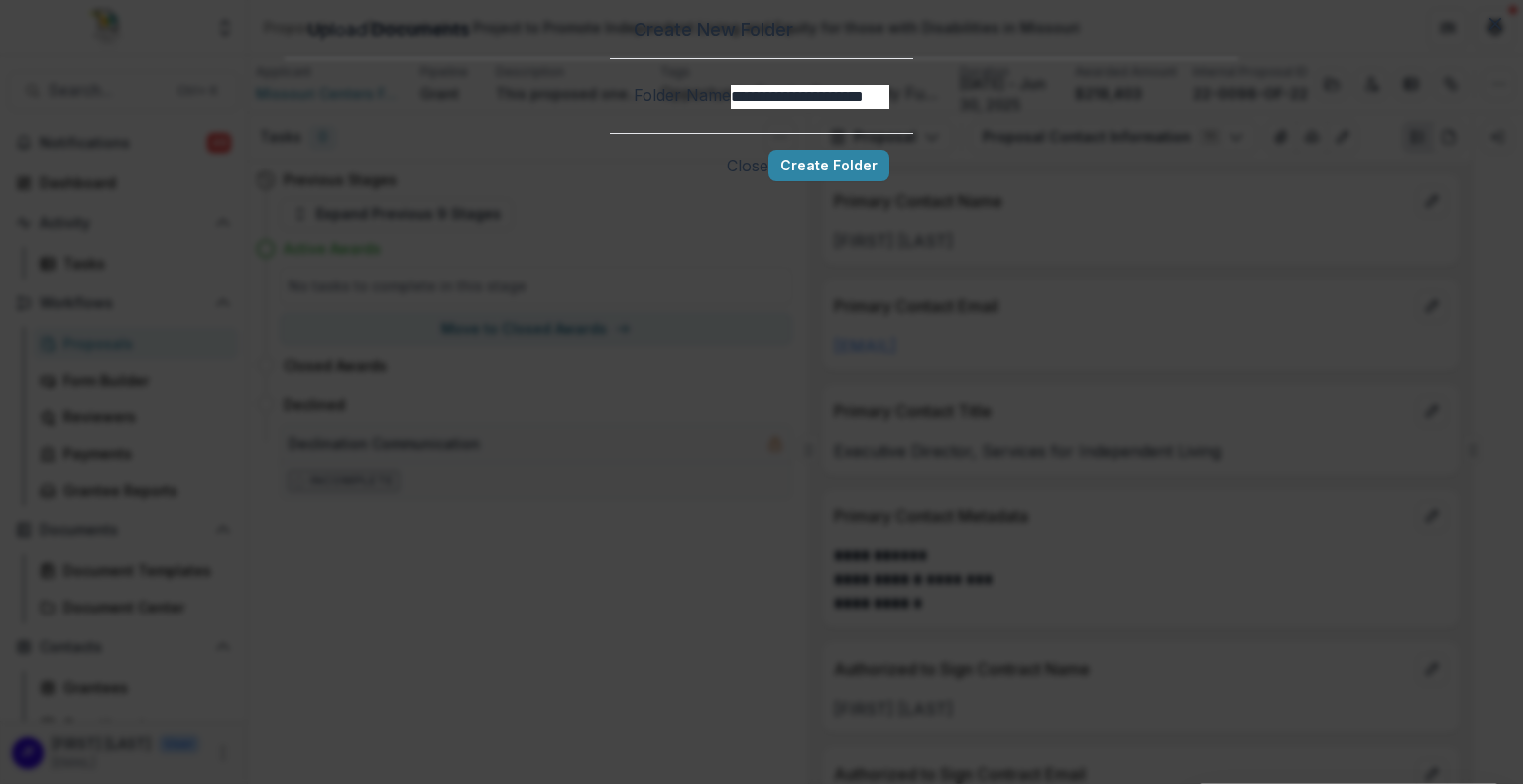 click on "**********" at bounding box center (810, 97) 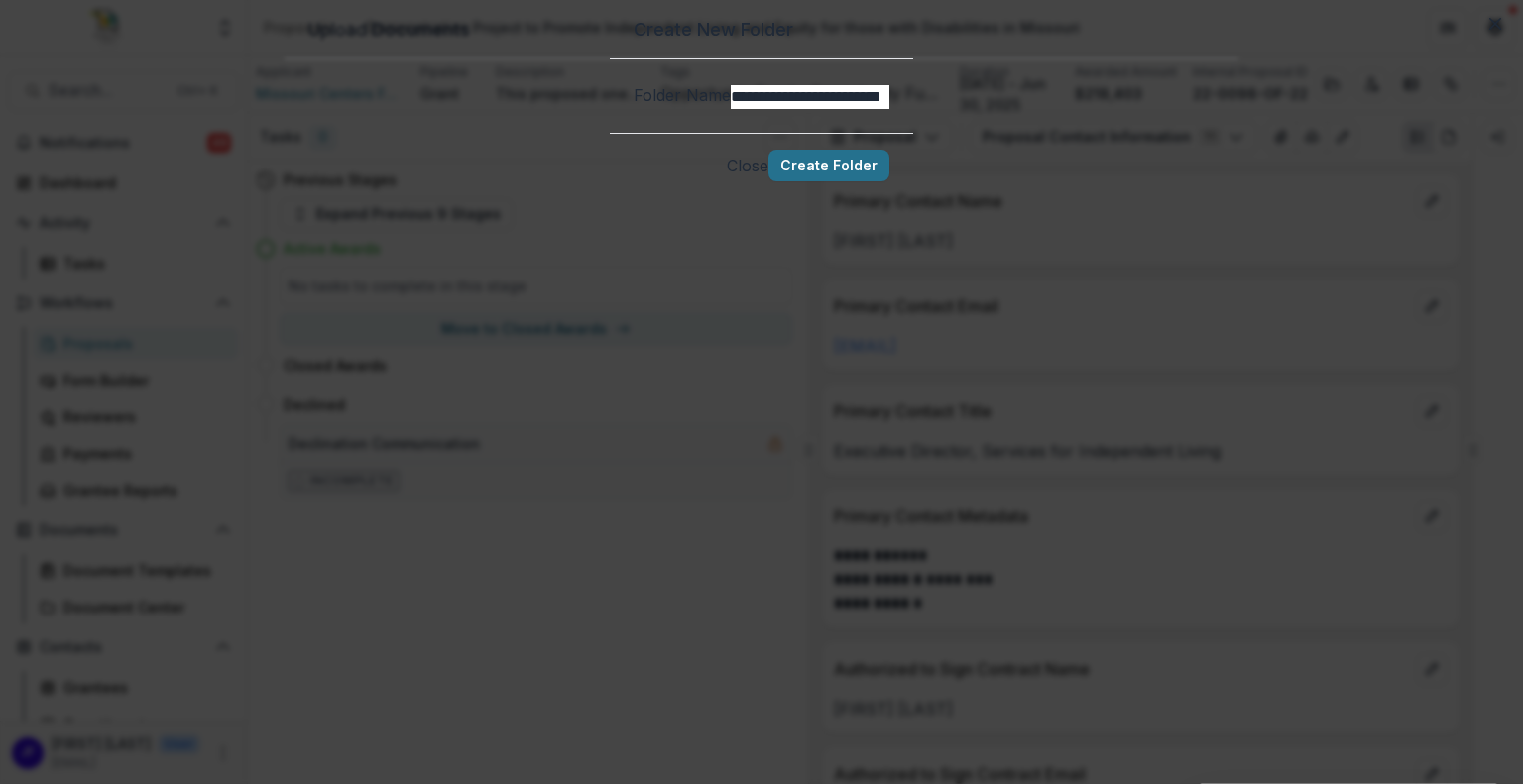type on "**********" 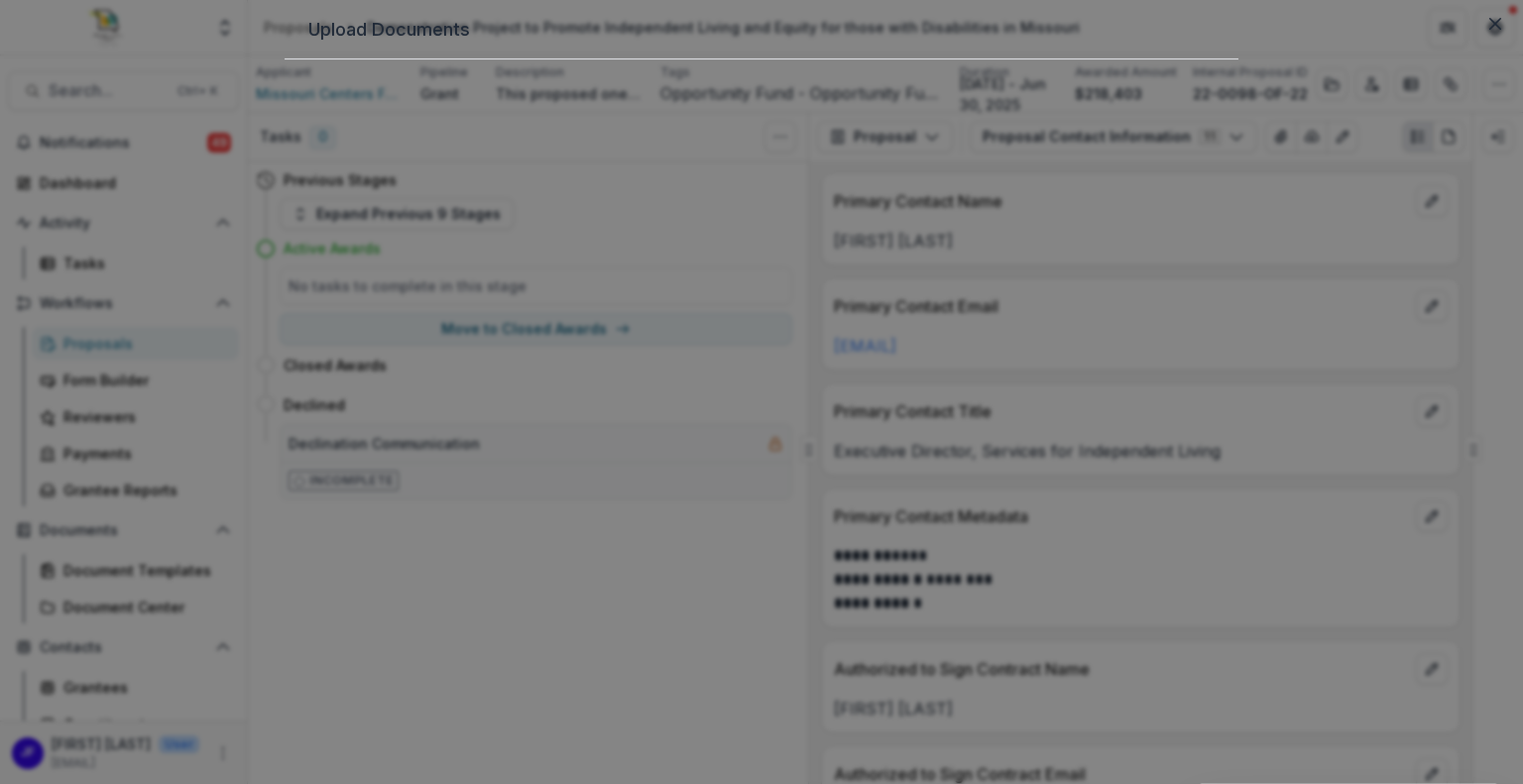 type 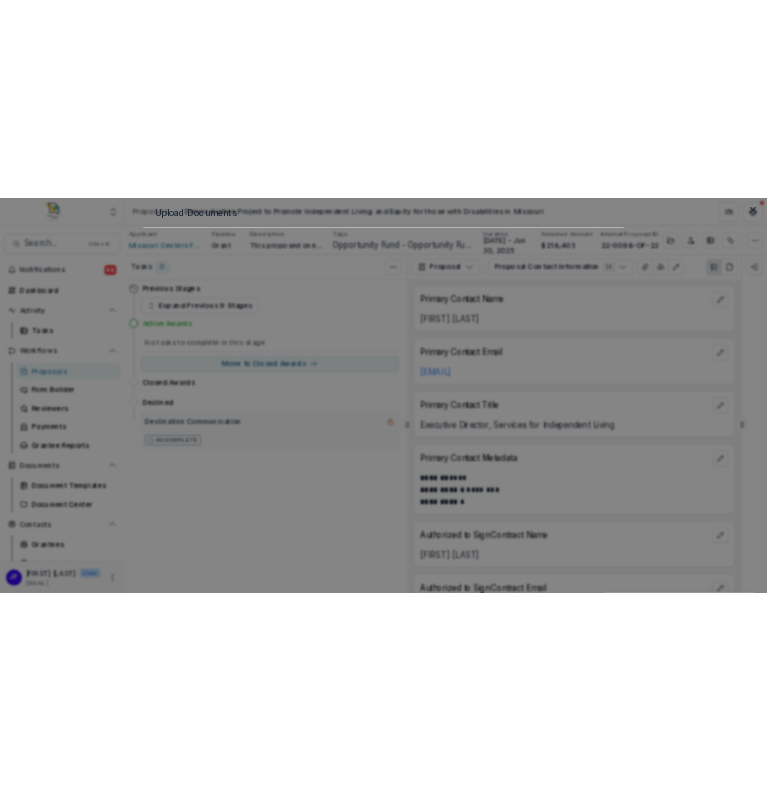 scroll, scrollTop: 0, scrollLeft: 0, axis: both 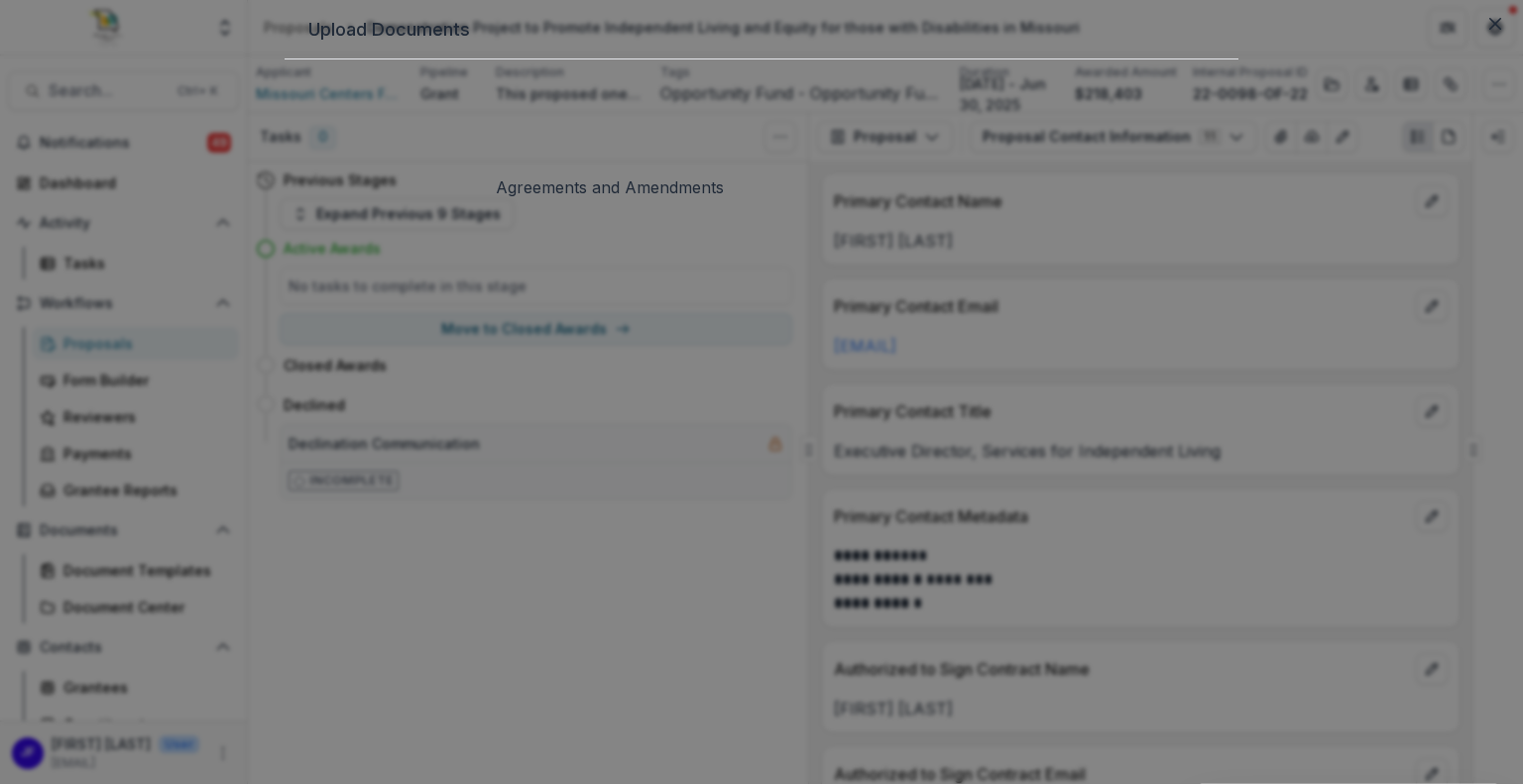 click on "Agreements and Amendments" at bounding box center (422, 2050) 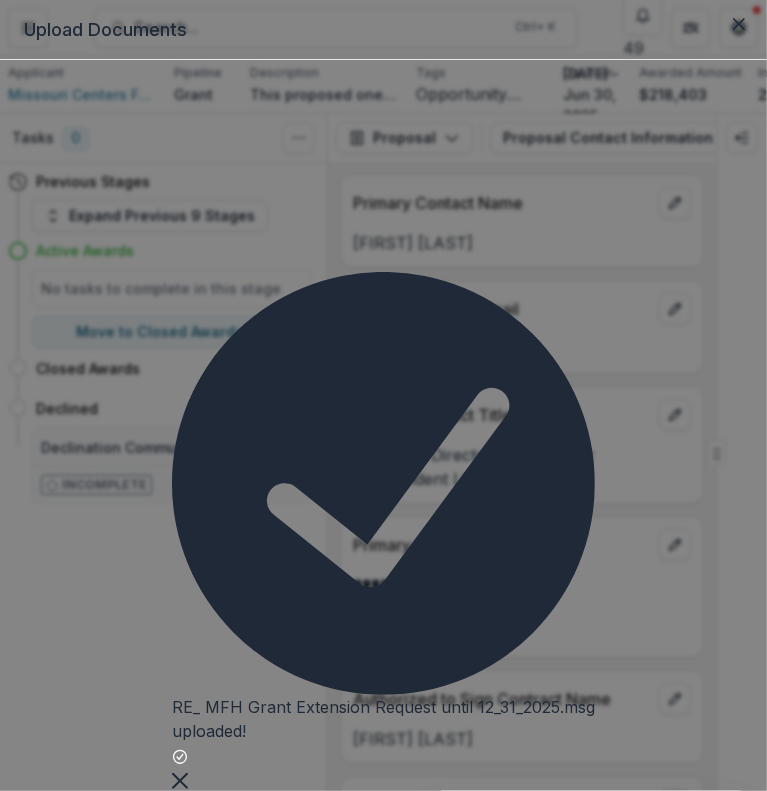 click 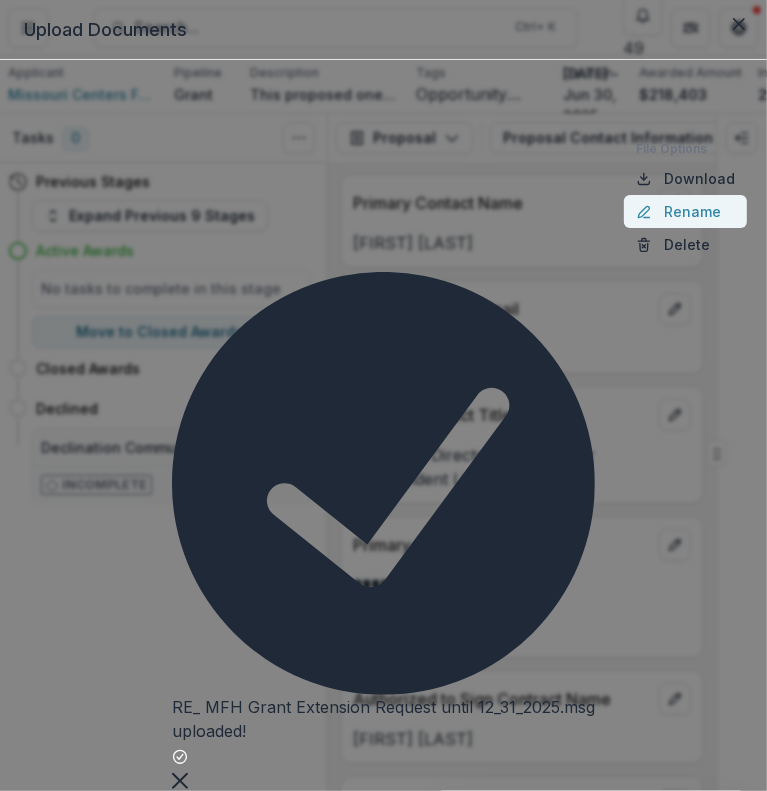 click on "Rename" at bounding box center (685, 211) 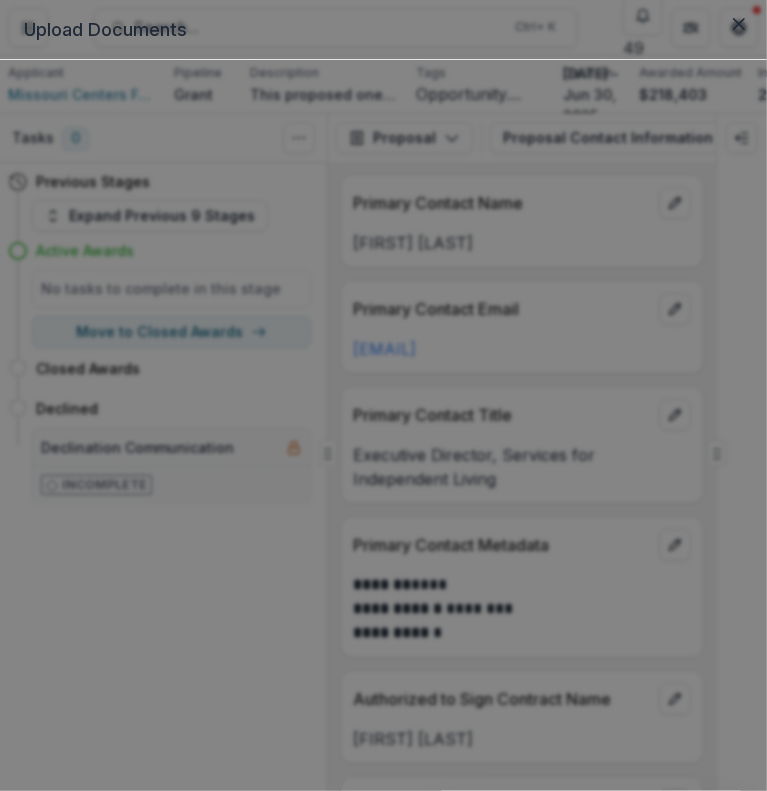 type on "**********" 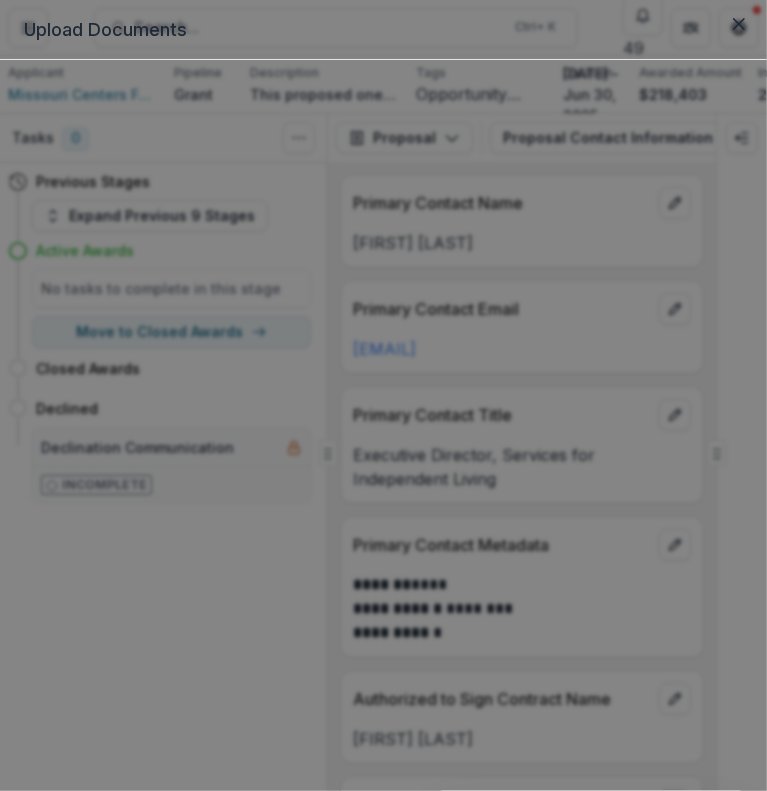 click on "Close" at bounding box center (722, 8134) 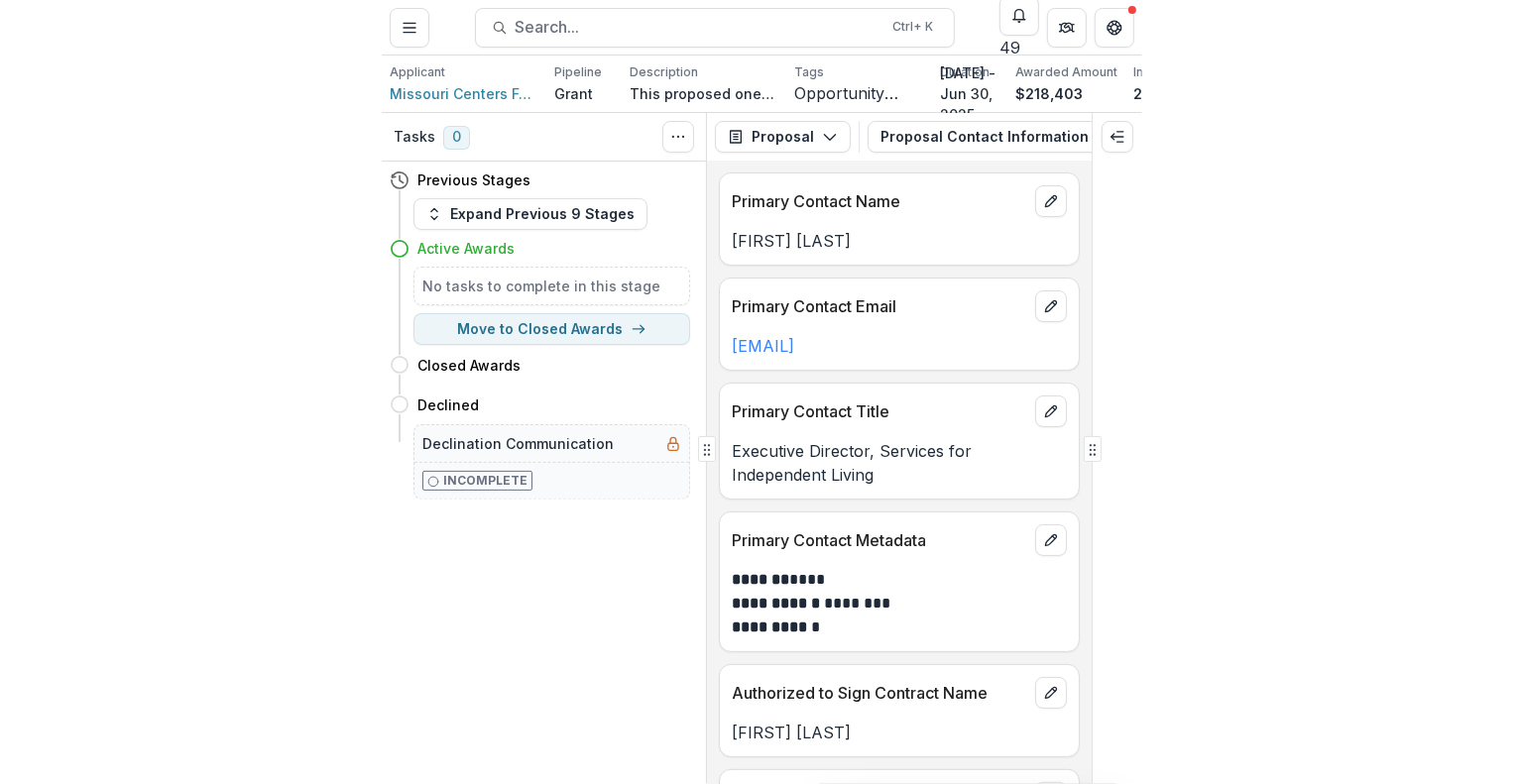 scroll, scrollTop: 0, scrollLeft: 290, axis: horizontal 